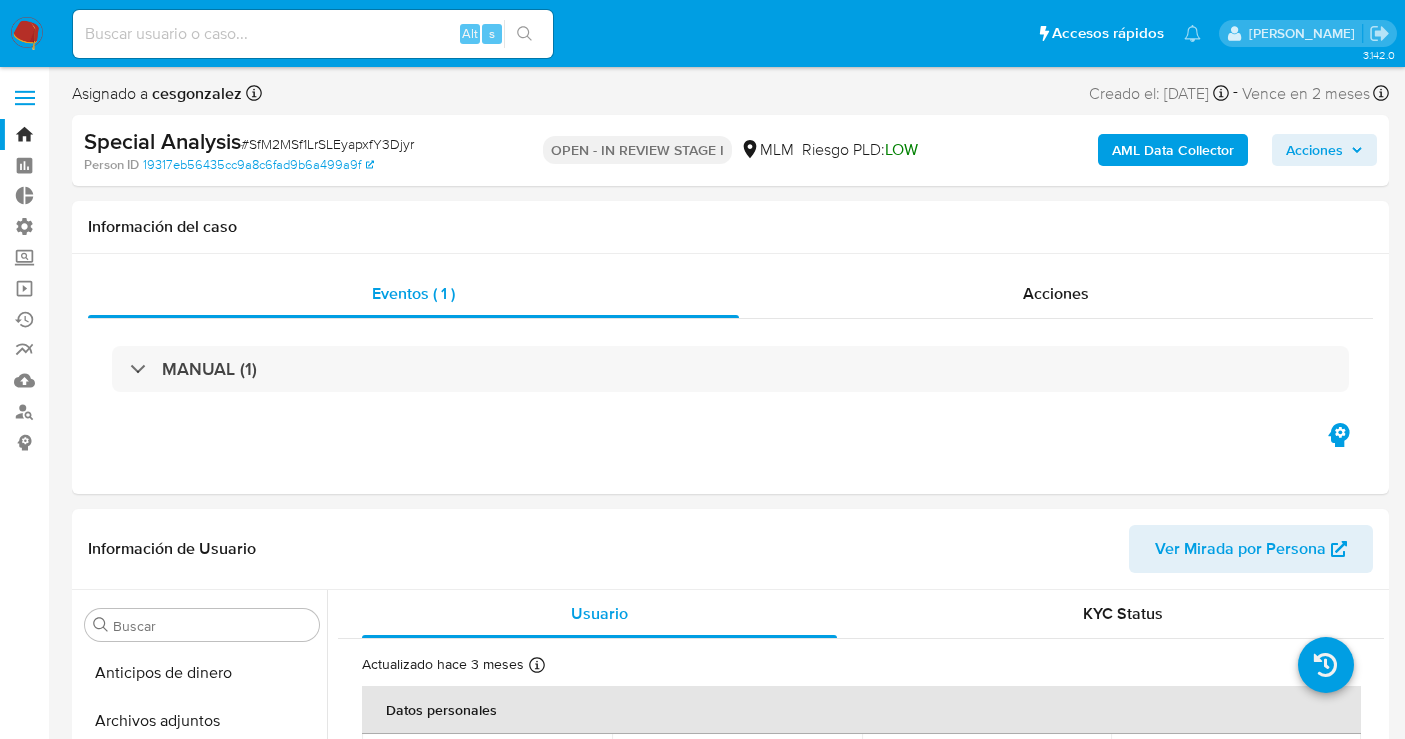 select on "10" 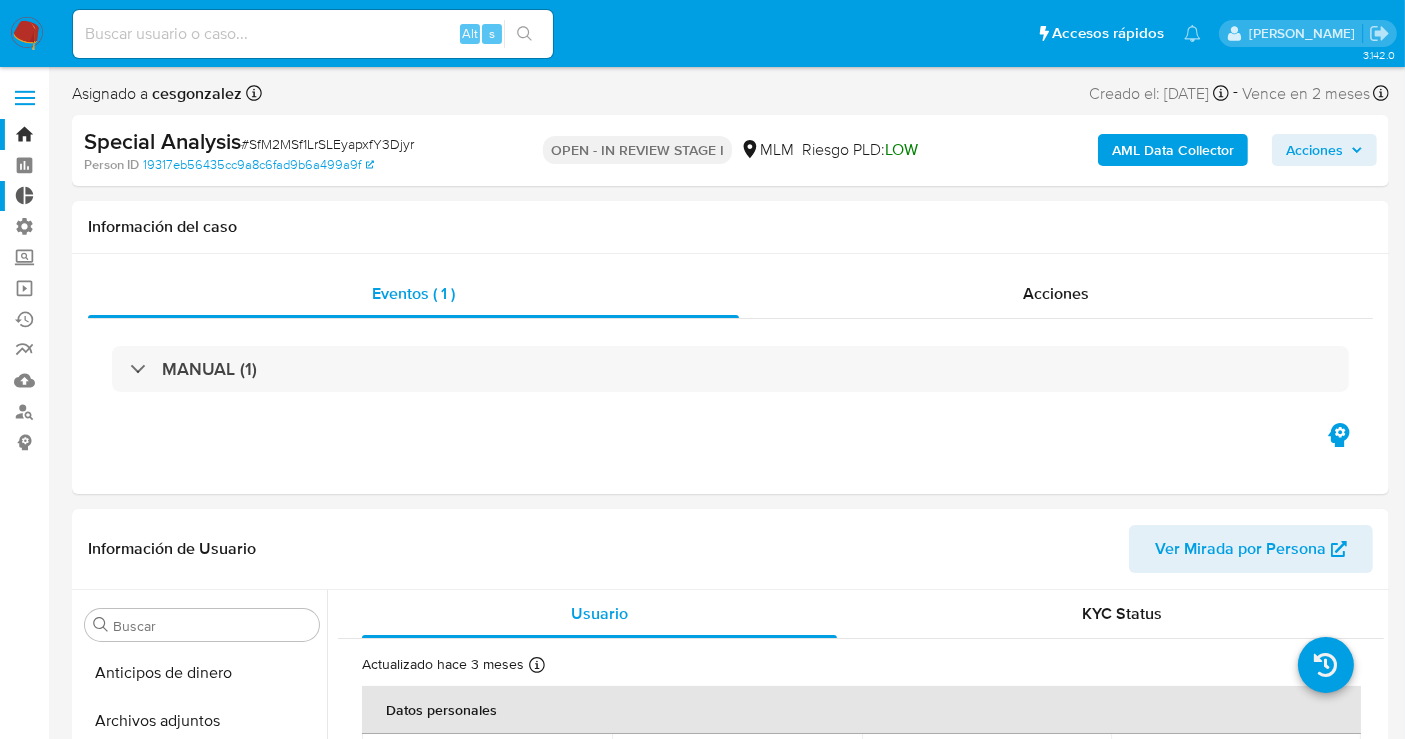 scroll, scrollTop: 796, scrollLeft: 0, axis: vertical 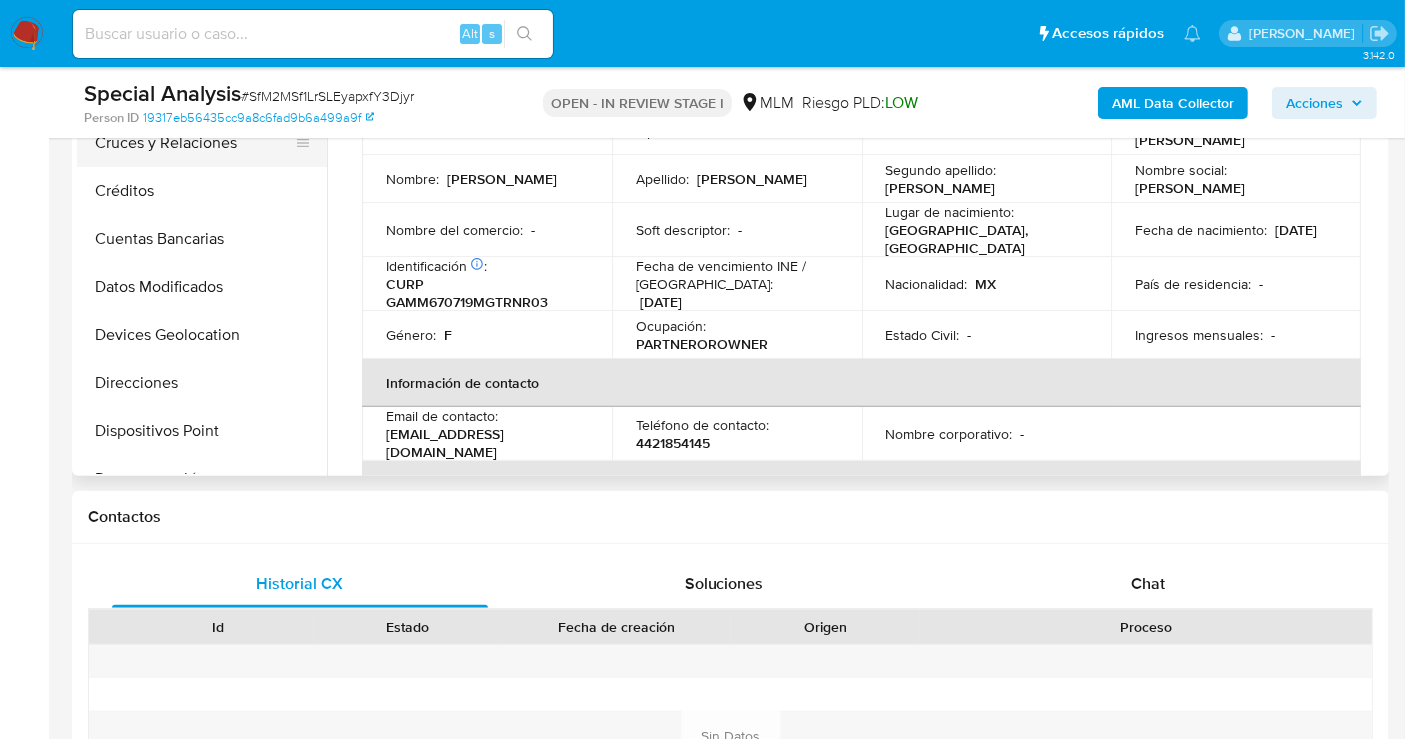 click on "Cruces y Relaciones" at bounding box center [194, 143] 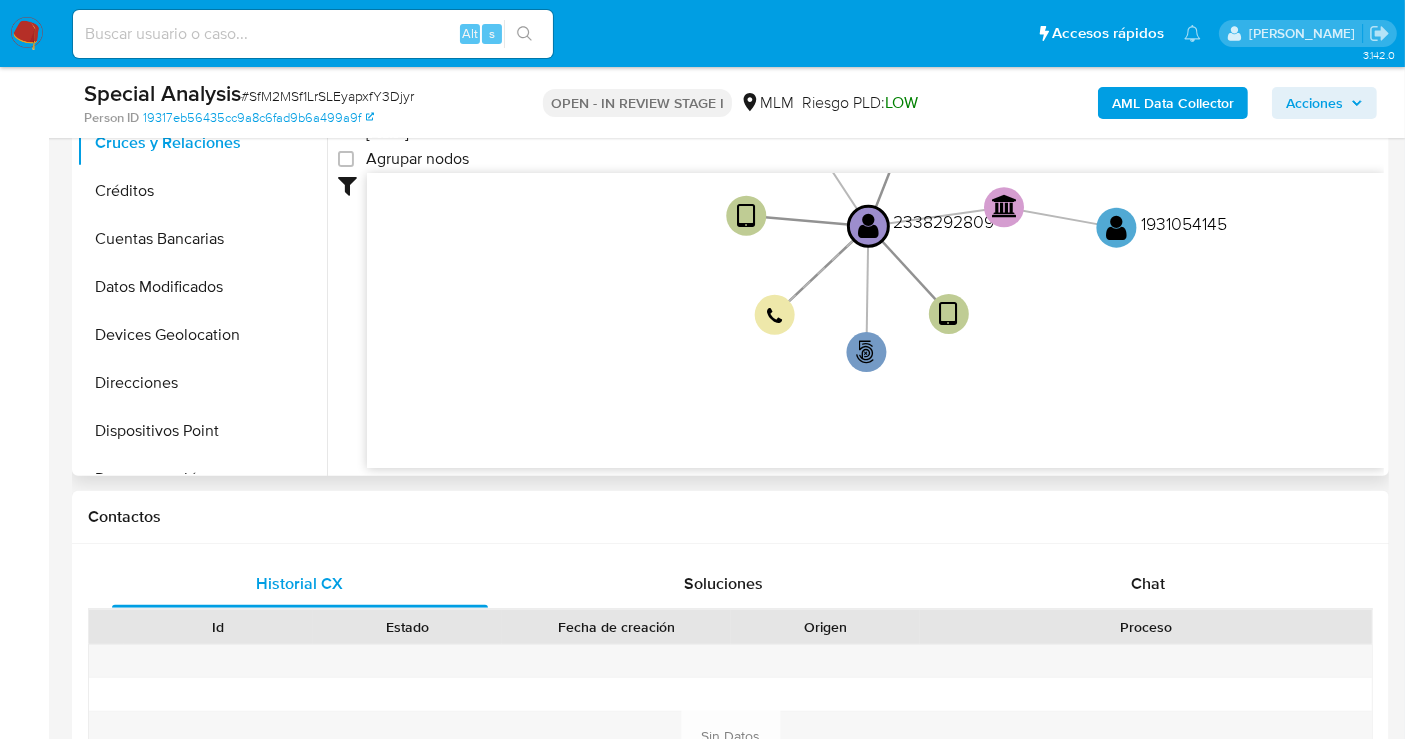 click on "user-2338292809  2338292809 phone-457d922946d5119be756b5464bd7e1fe  person-19317eb56435cc9a8c6fad9b6a499a9f  device-67db65600856e64b54f406c4  device-67db61ec6ad612af812750d2  bank_account-f341a1f19af4daecec3d82597d40d55e  smart_id-1e017d4f7b5a41a9b441b3207385acf1  smart_id-ea433f1ecb8a48649a627bb9be017328  user-1931054145  1931054145" 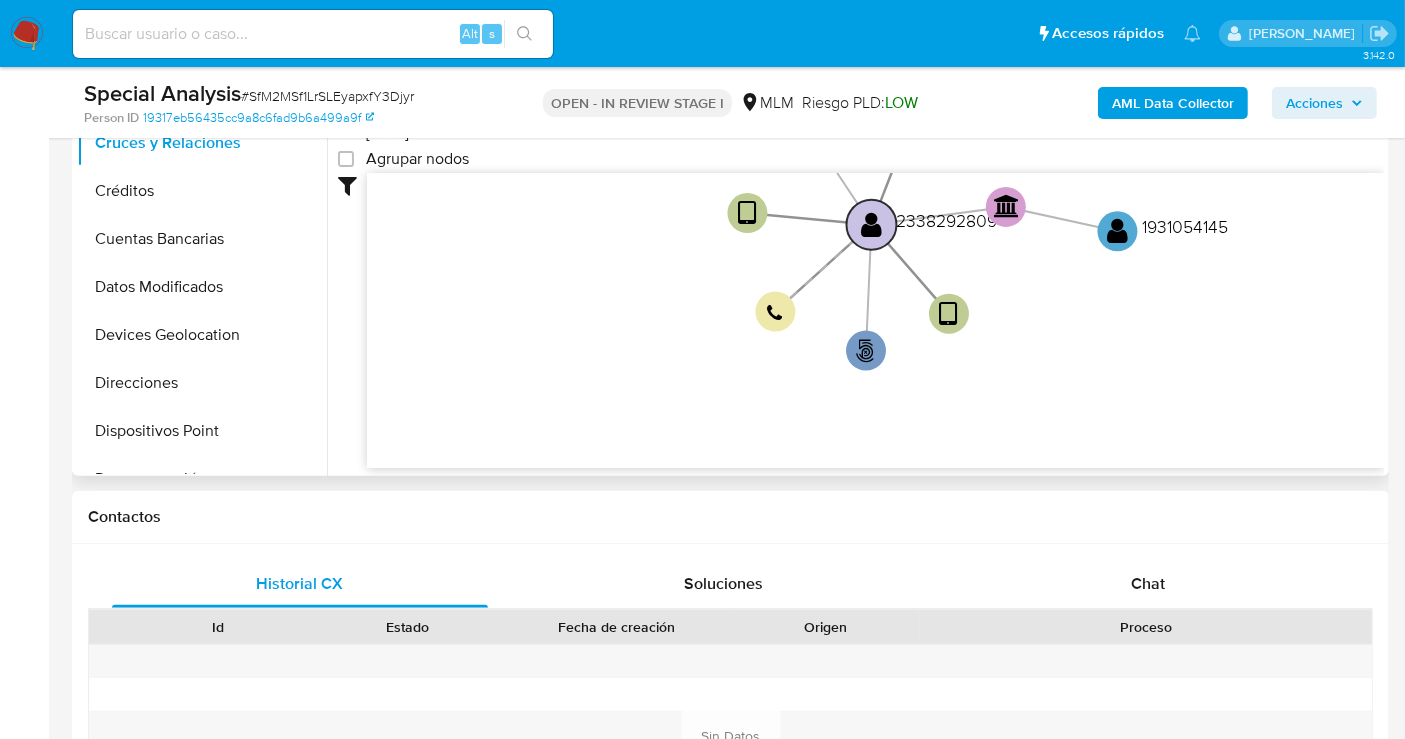 click on "" 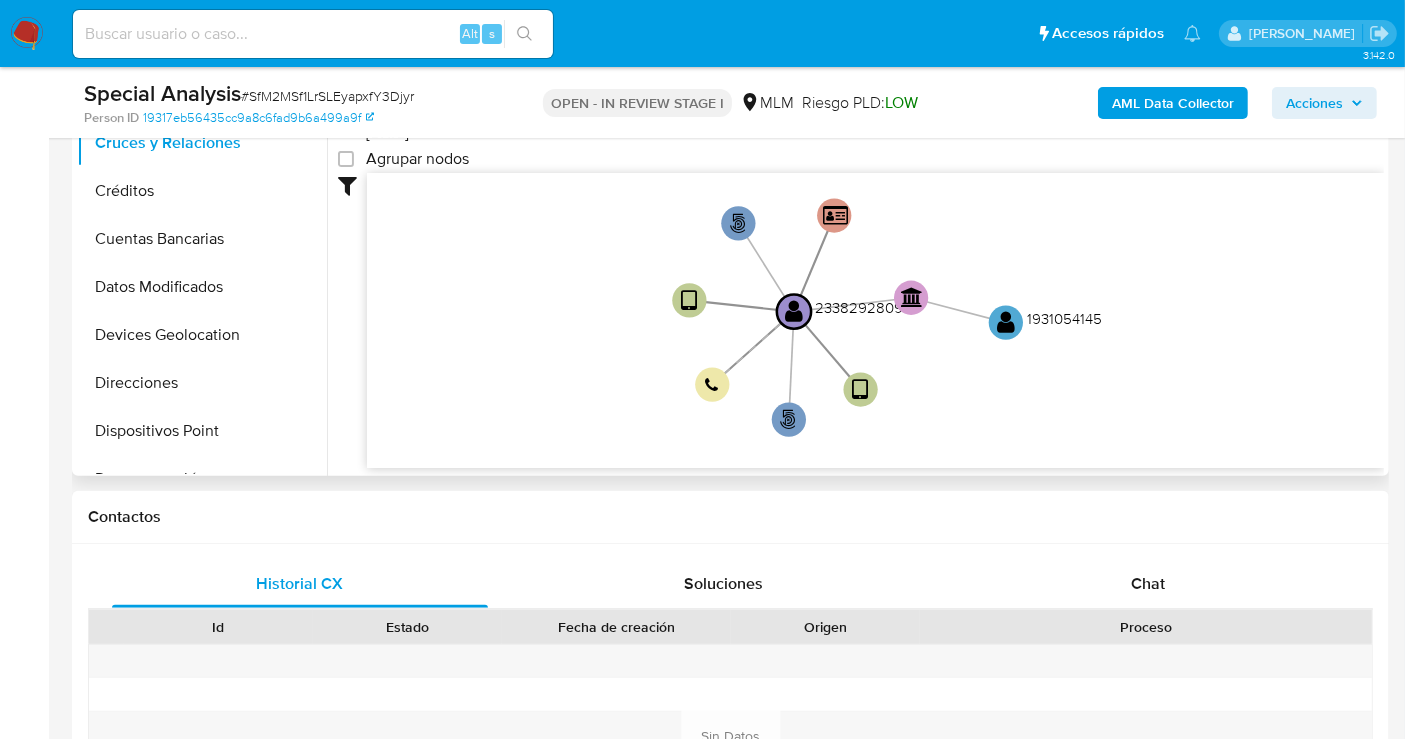 drag, startPoint x: 974, startPoint y: 304, endPoint x: 896, endPoint y: 392, distance: 117.592514 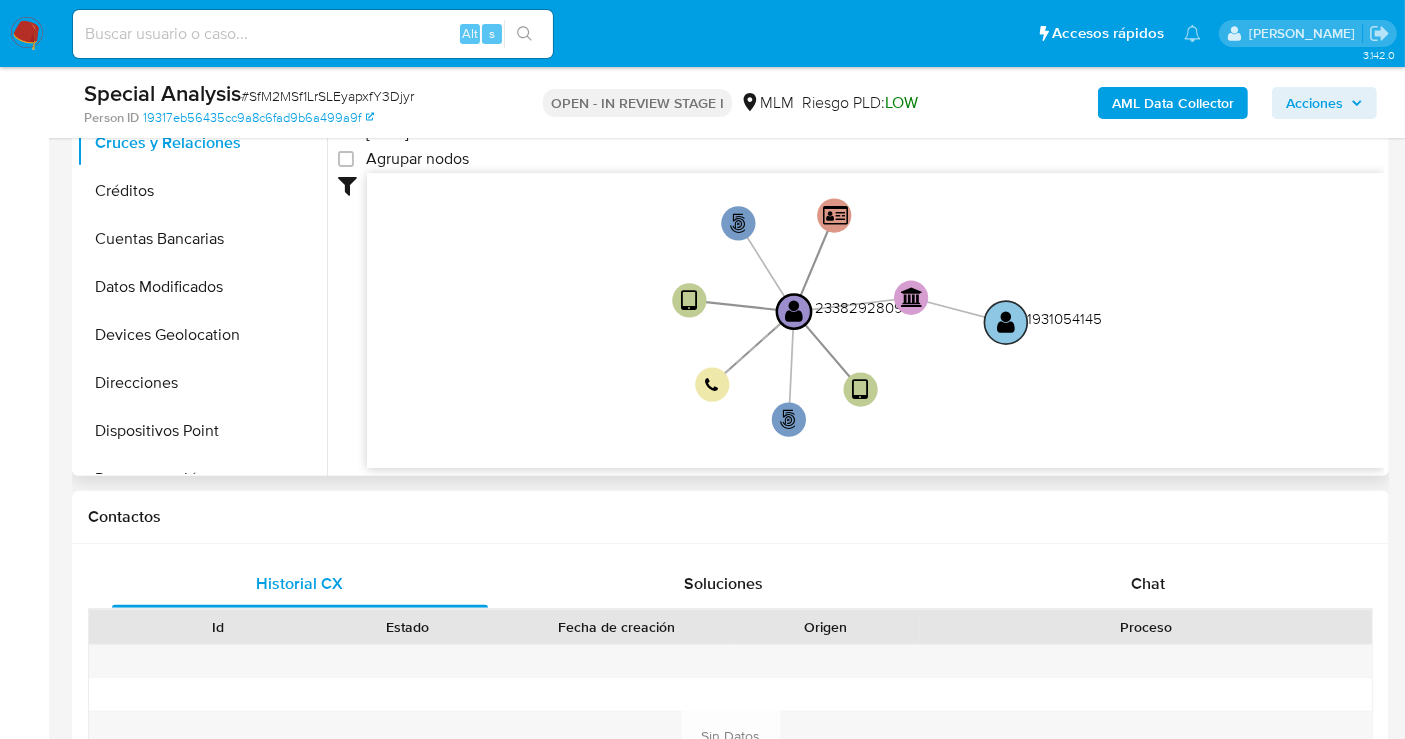 click on "" 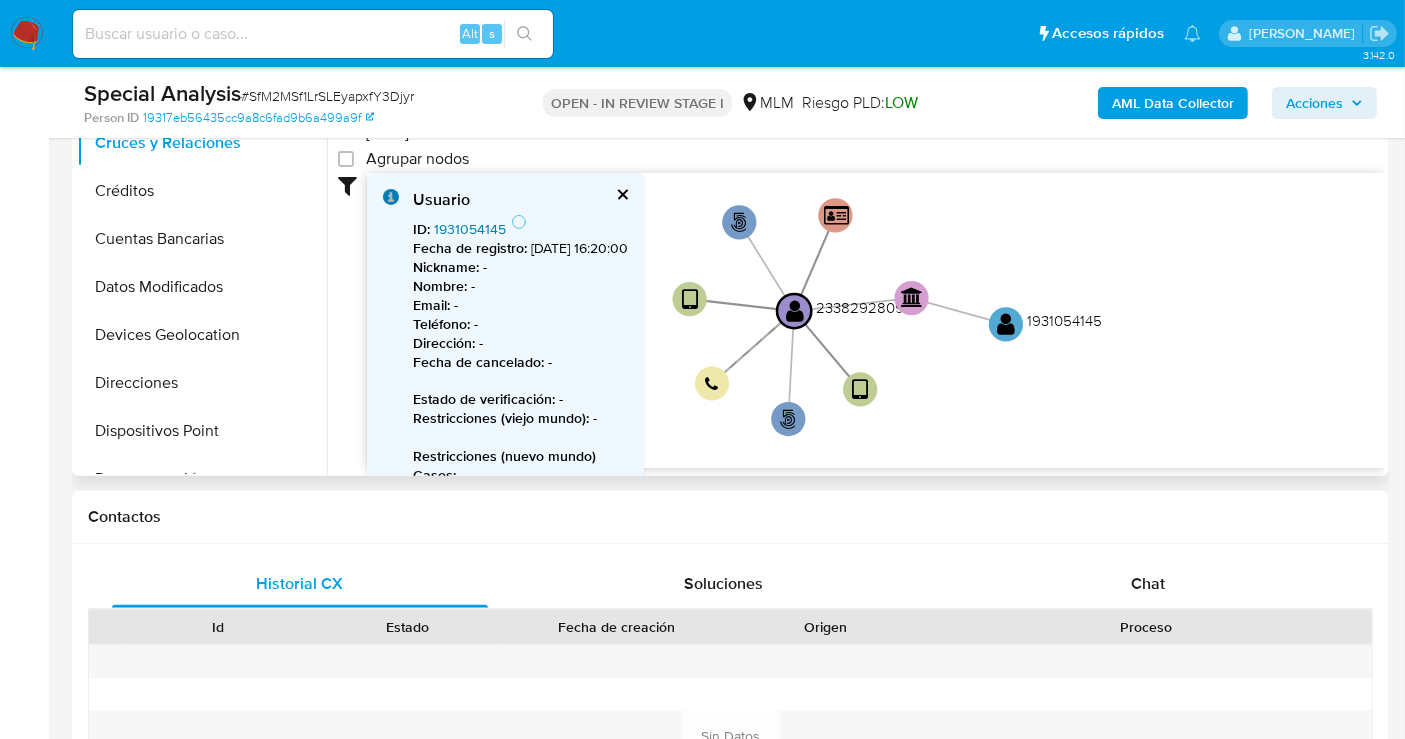 click on "1931054145" at bounding box center [470, 229] 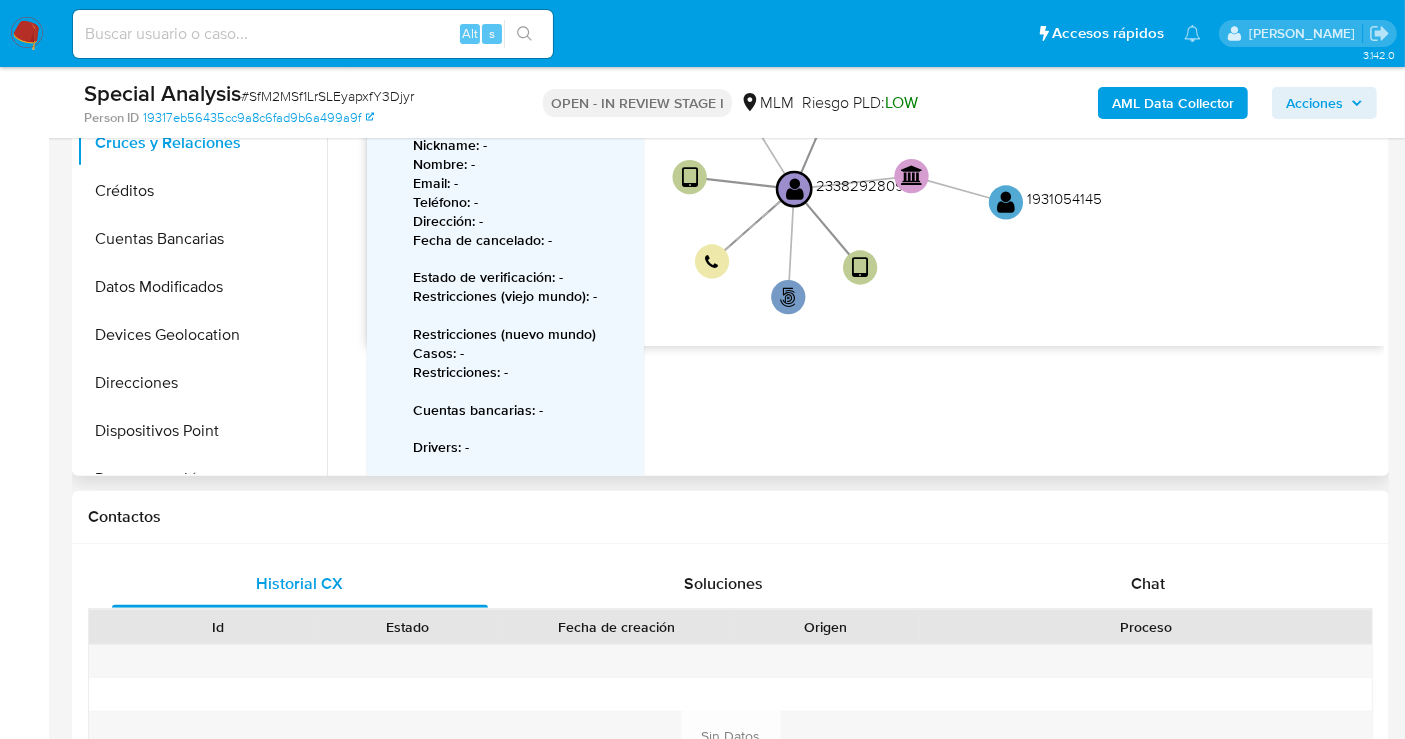 scroll, scrollTop: 157, scrollLeft: 0, axis: vertical 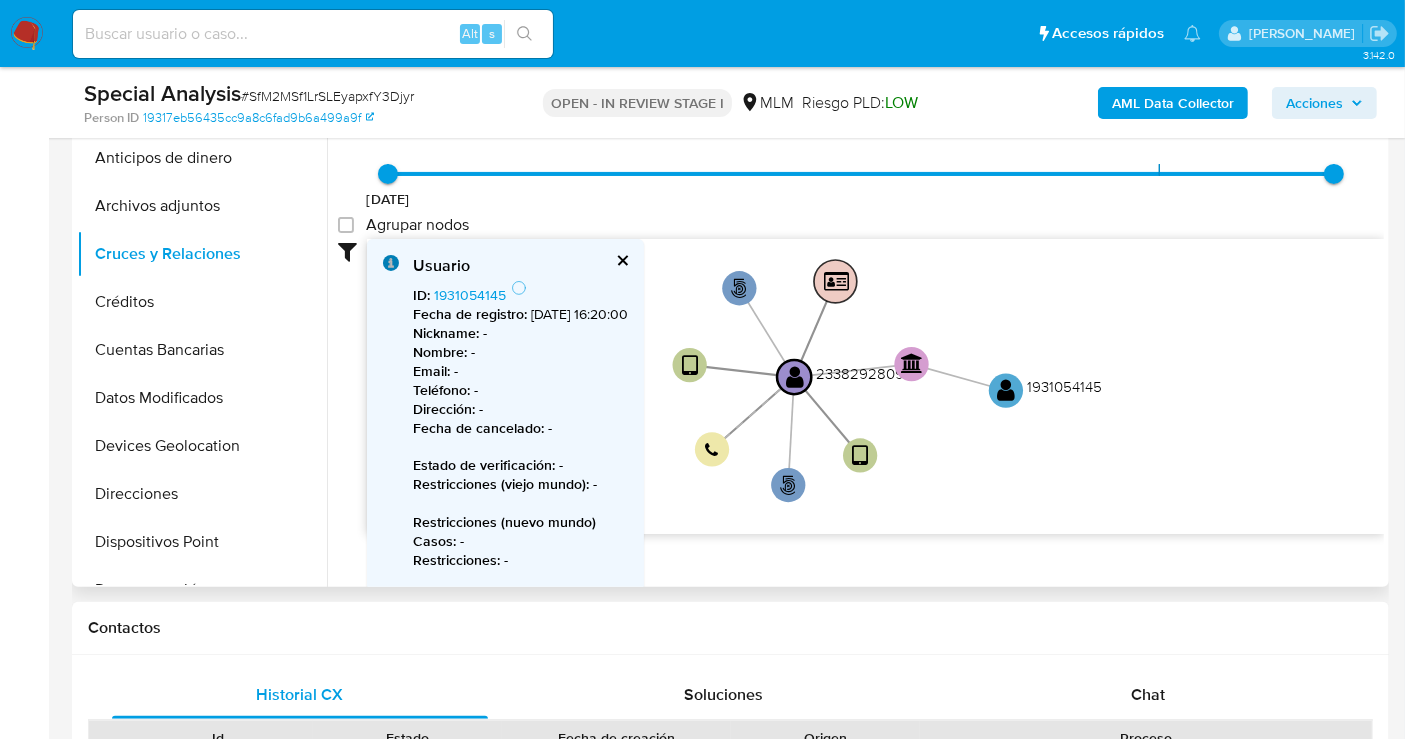 click on "" 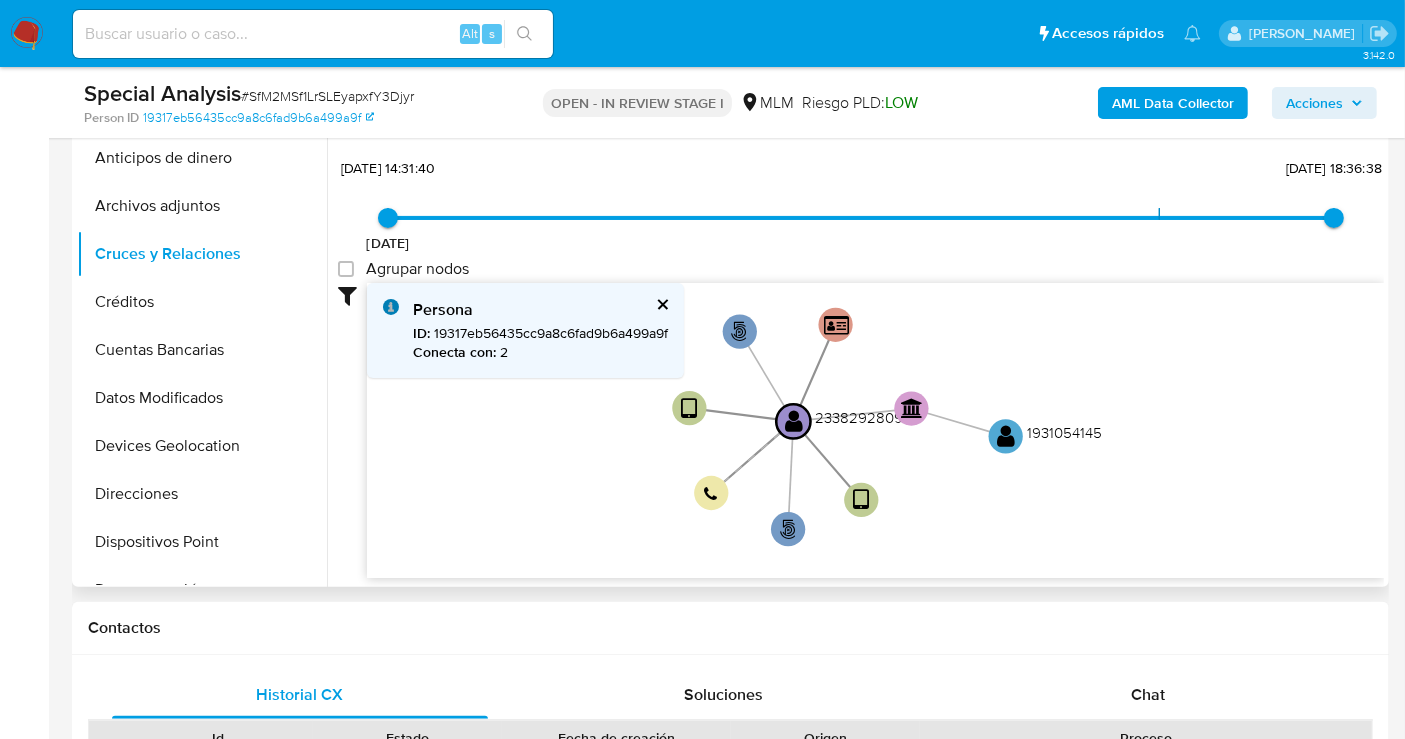 click on "Agrupar nodos" at bounding box center (861, 271) 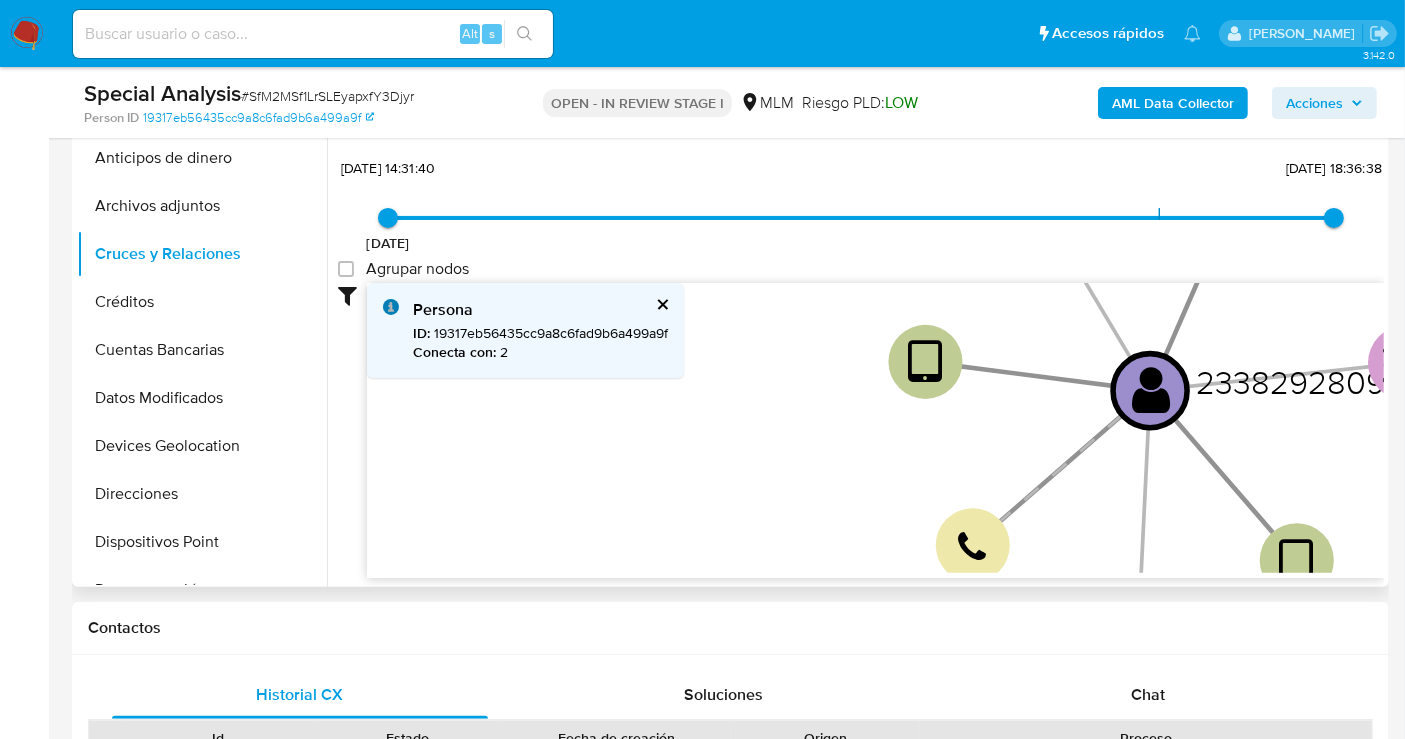 scroll, scrollTop: 0, scrollLeft: 0, axis: both 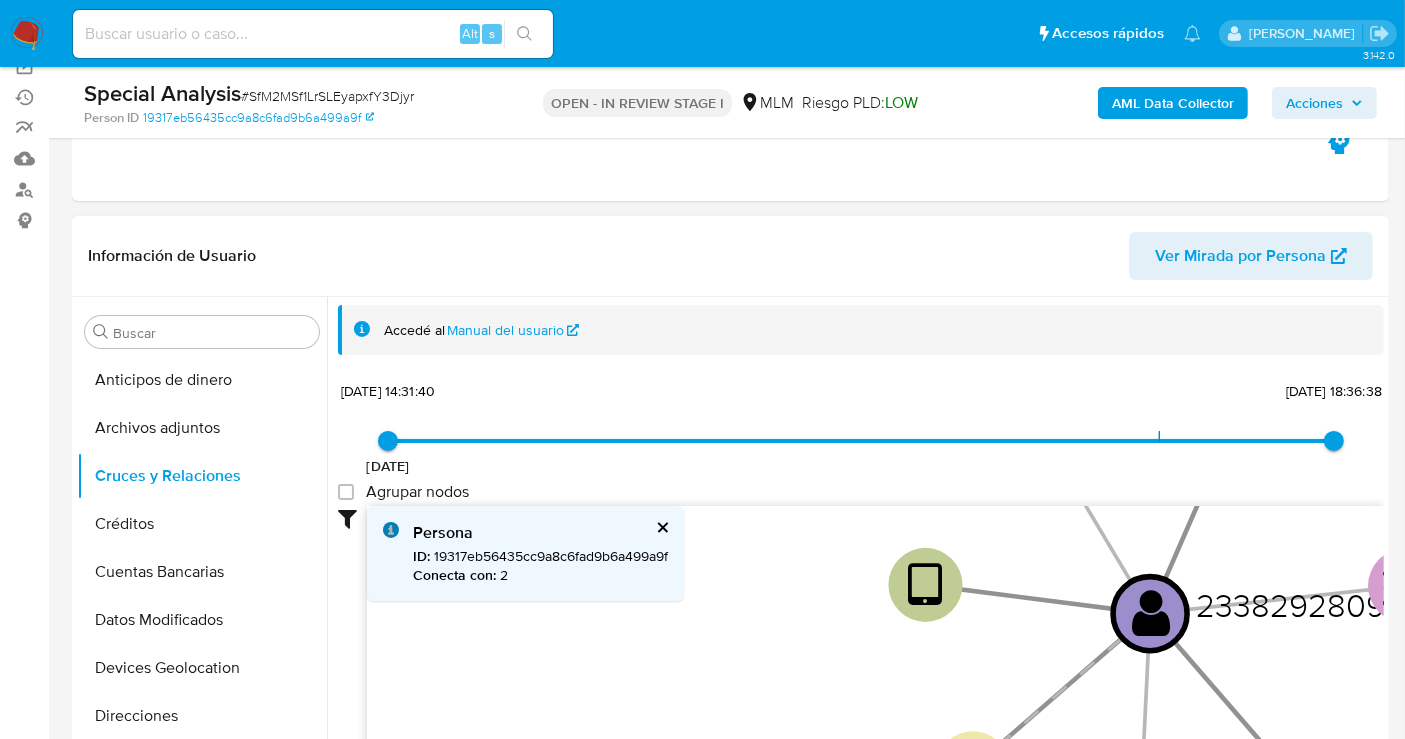 click on "Persona" at bounding box center (540, 533) 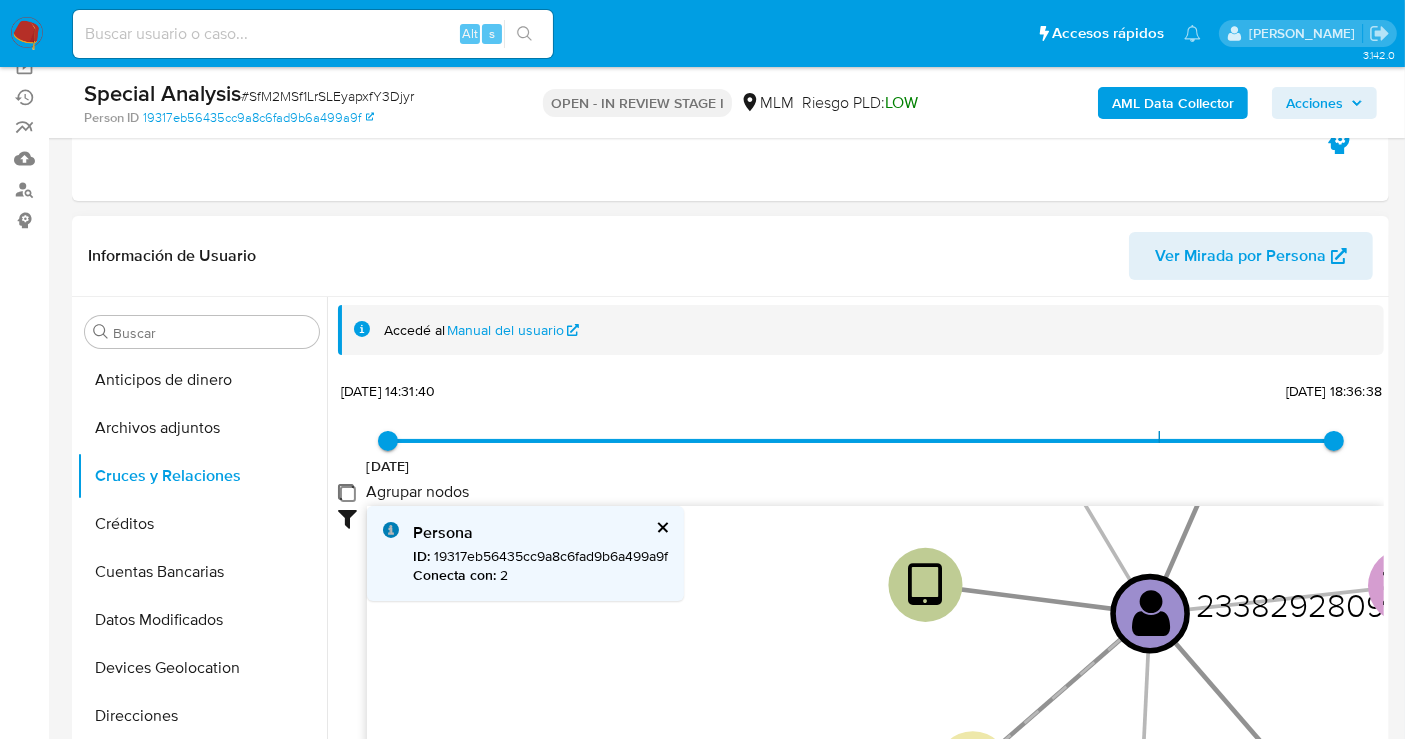 click on "Agrupar nodos" at bounding box center [346, 492] 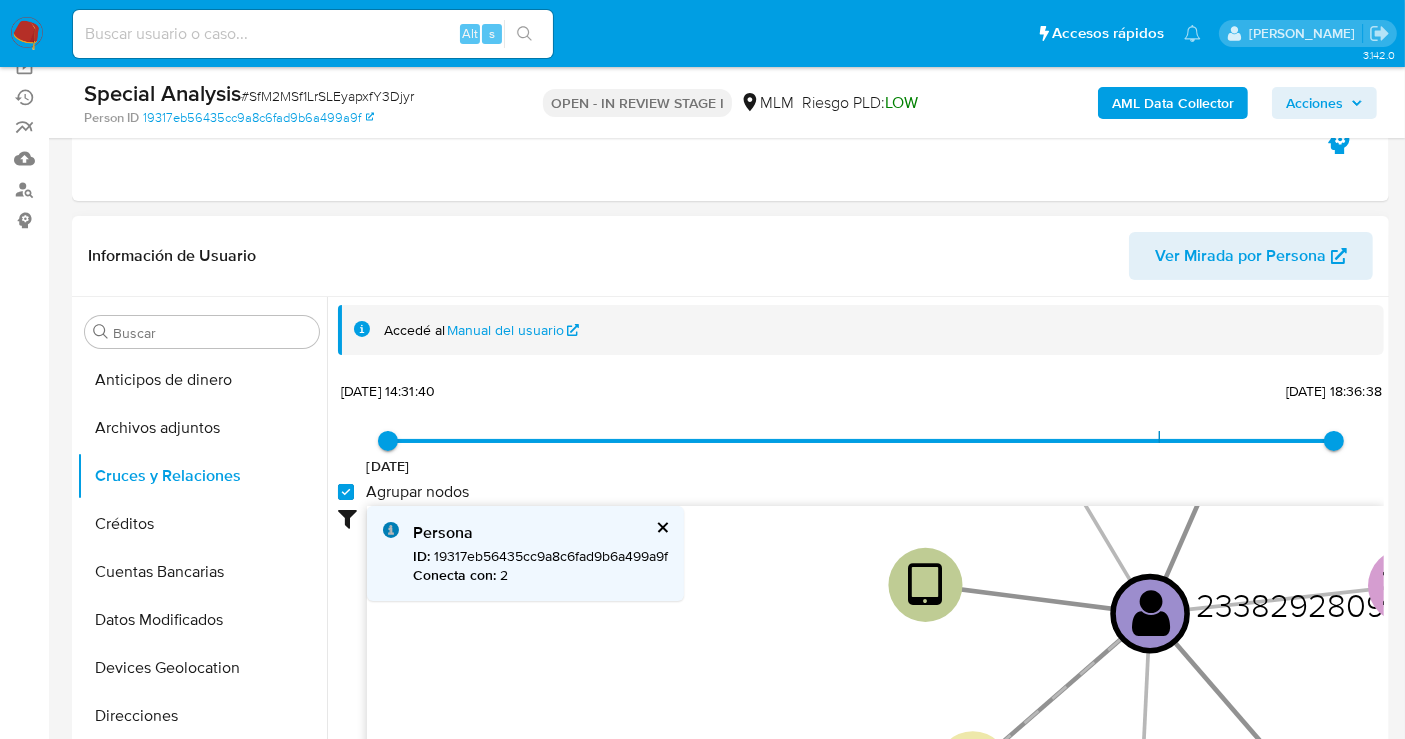 checkbox on "true" 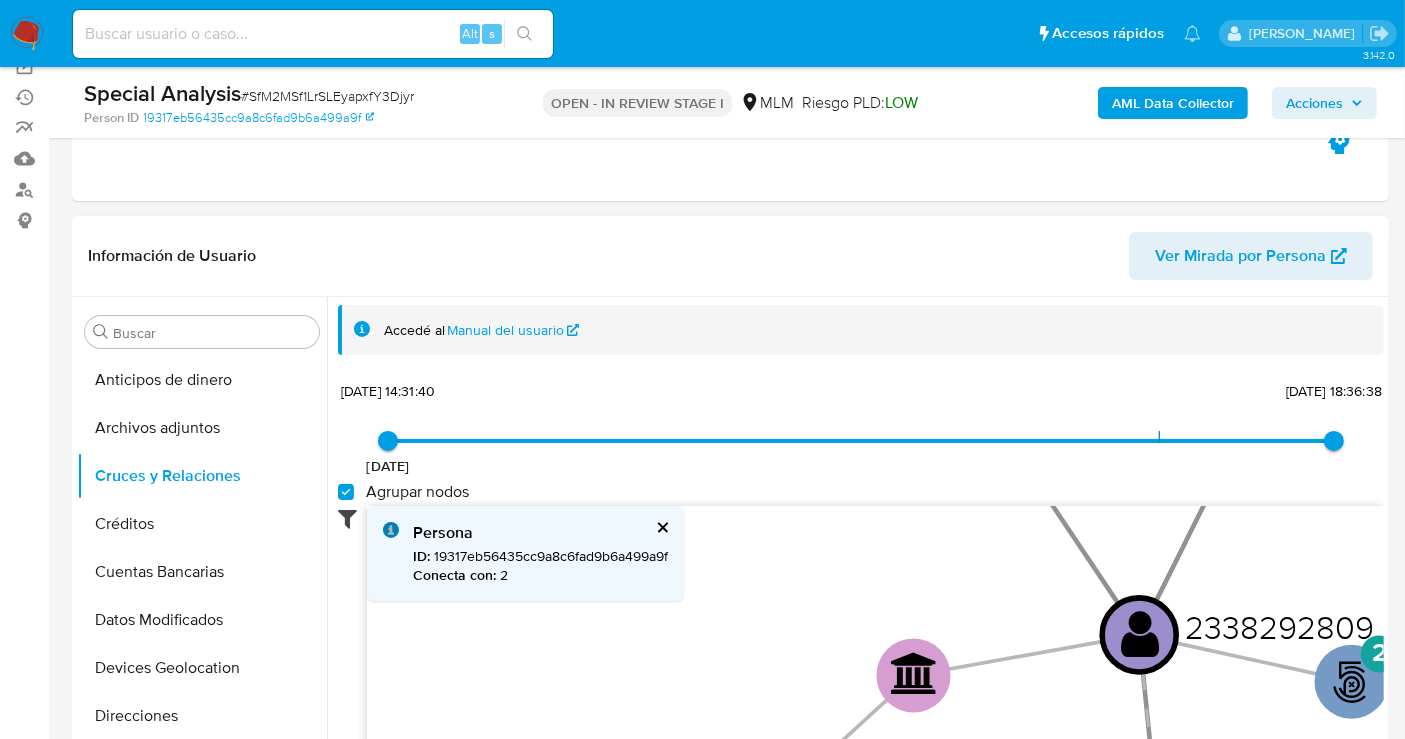 click at bounding box center [352, 518] 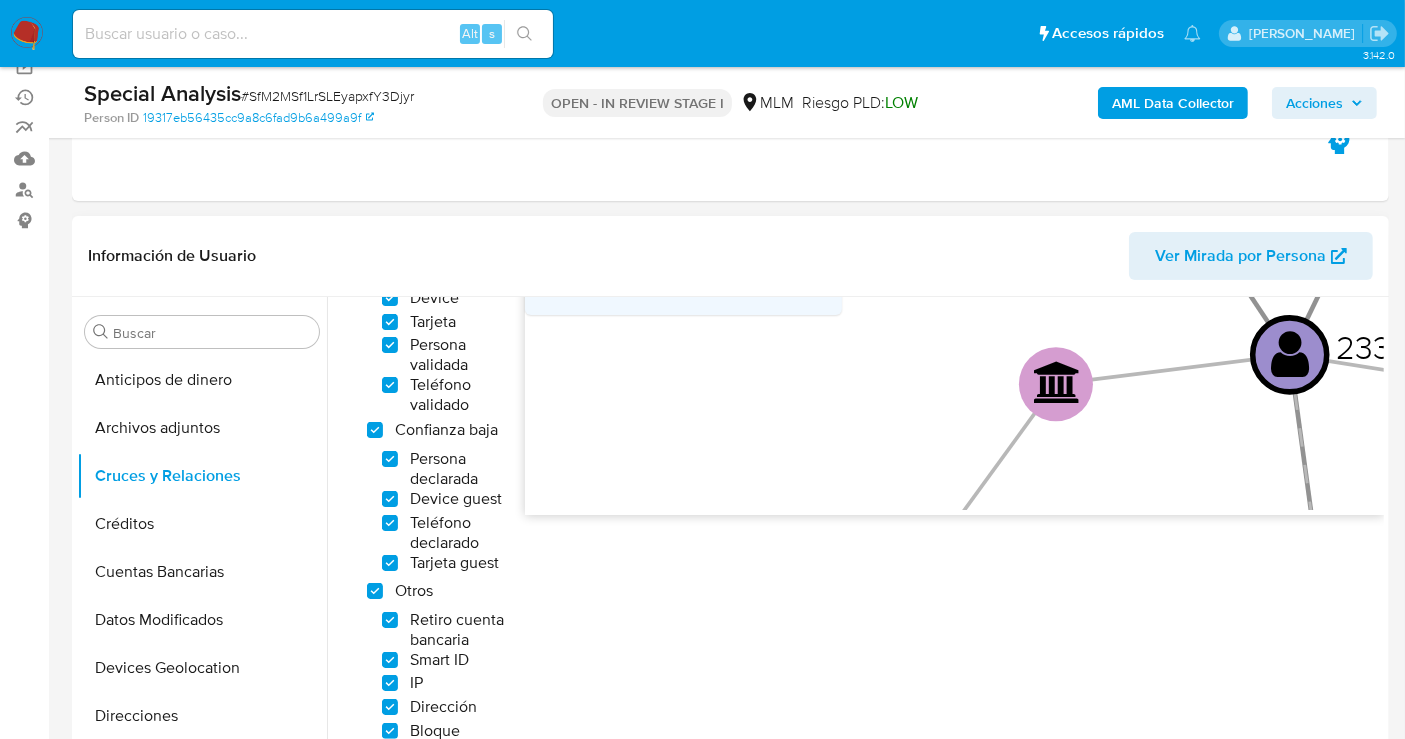 scroll, scrollTop: 222, scrollLeft: 0, axis: vertical 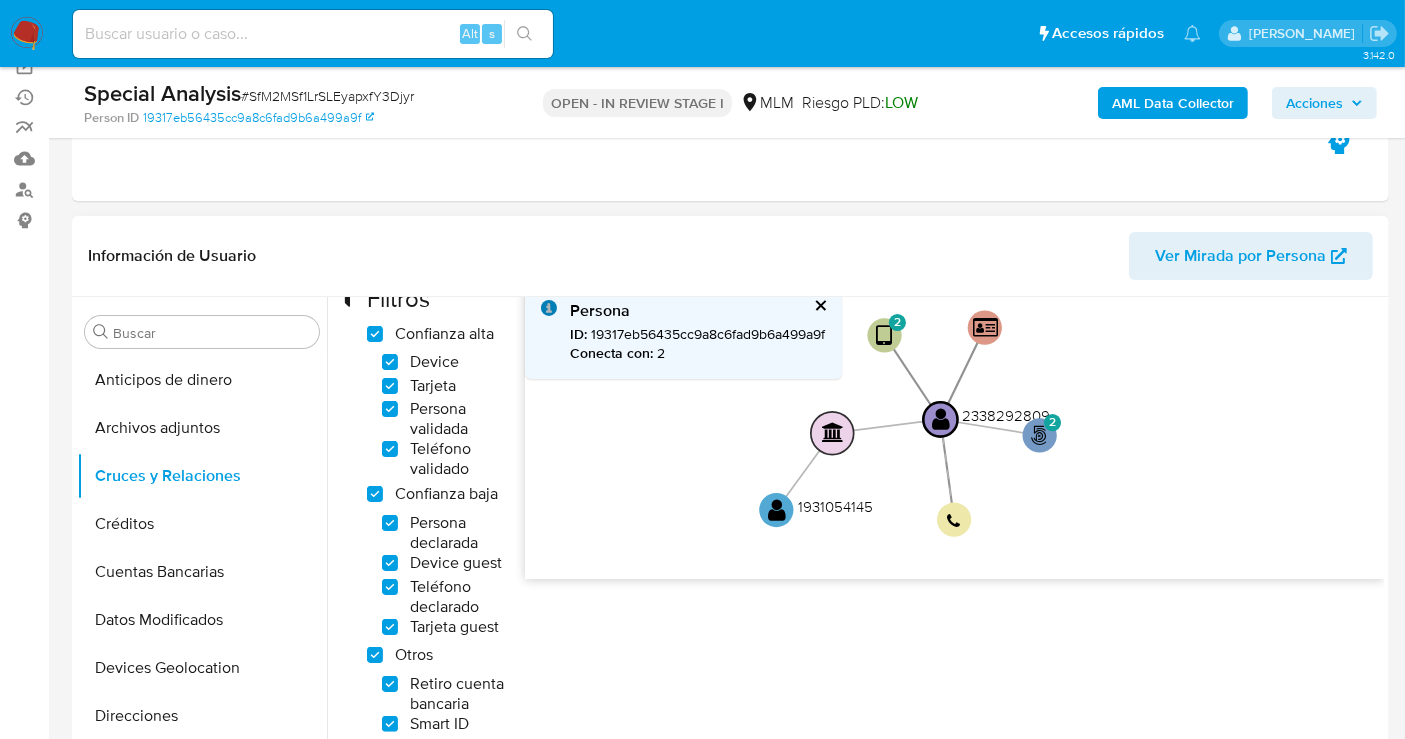 click on "" 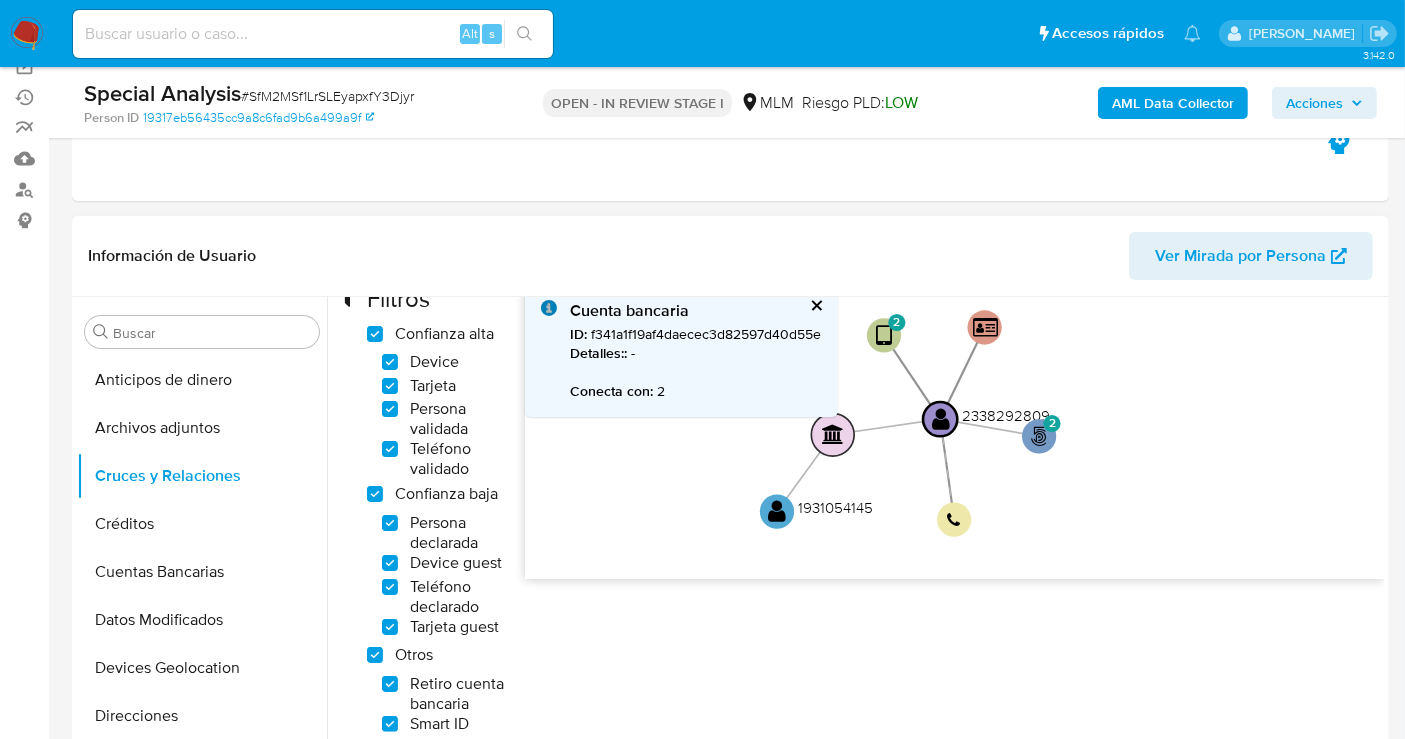 click on "" 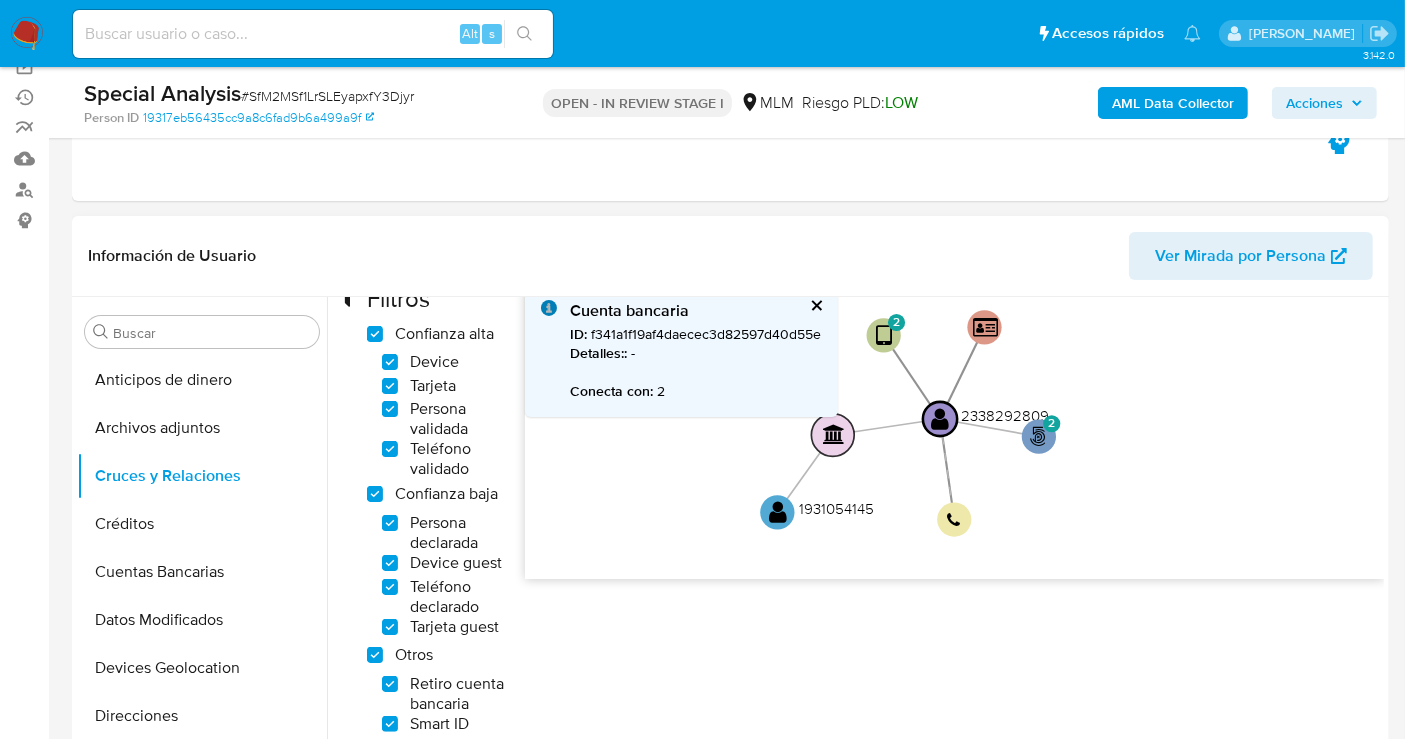 click on "" 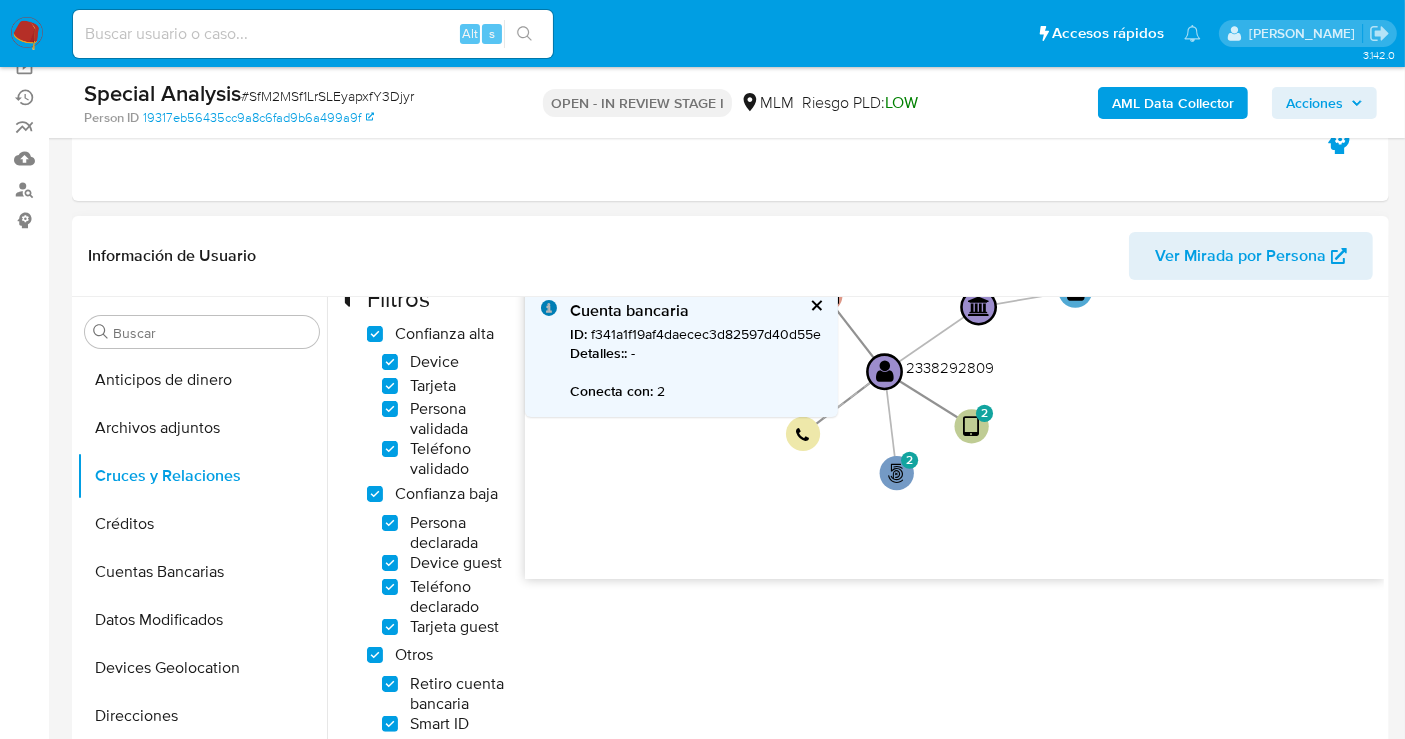 click on "Cuenta bancaria ID :    f341a1f19af4daecec3d82597d40d55e Detalles:  :    - Conecta con :    2" at bounding box center (681, 350) 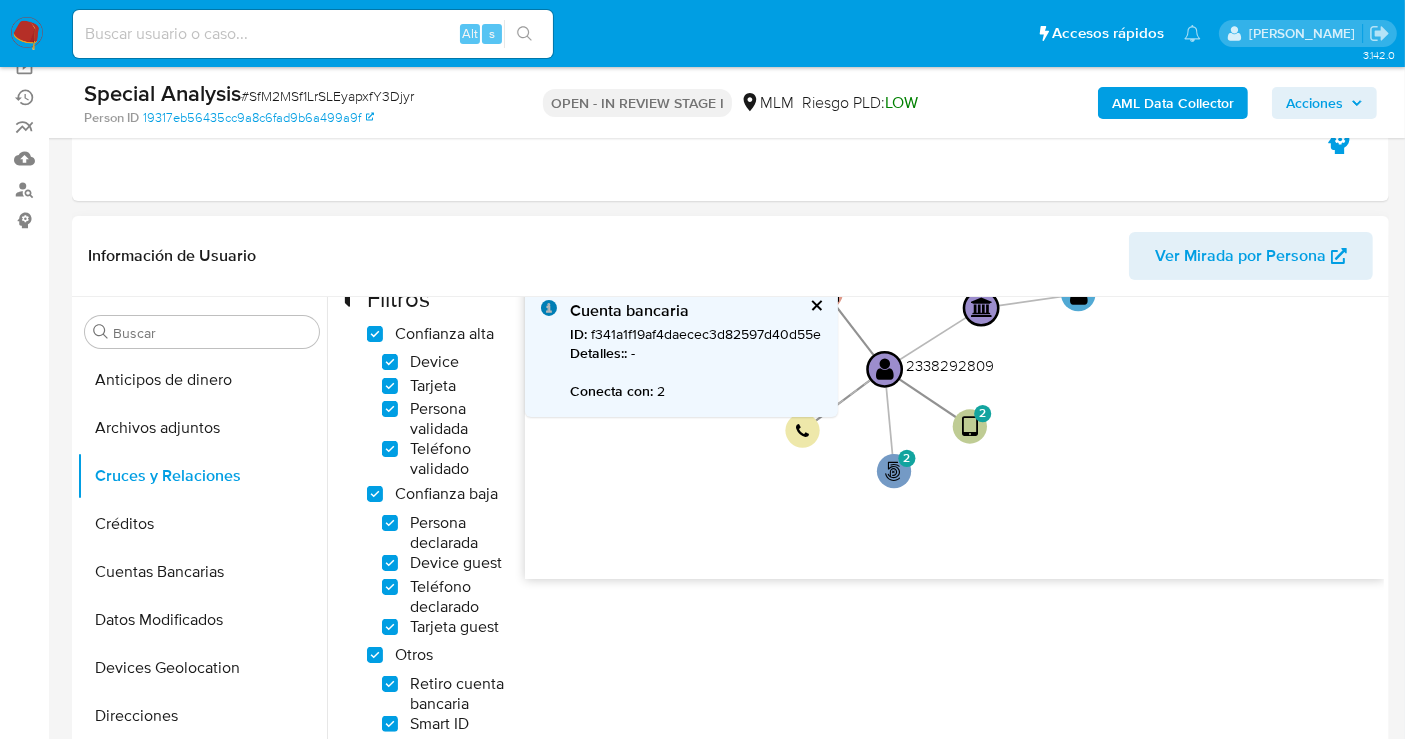 click on "Cuenta bancaria ID :    f341a1f19af4daecec3d82597d40d55e Detalles:  :    - Conecta con :    2" at bounding box center [681, 350] 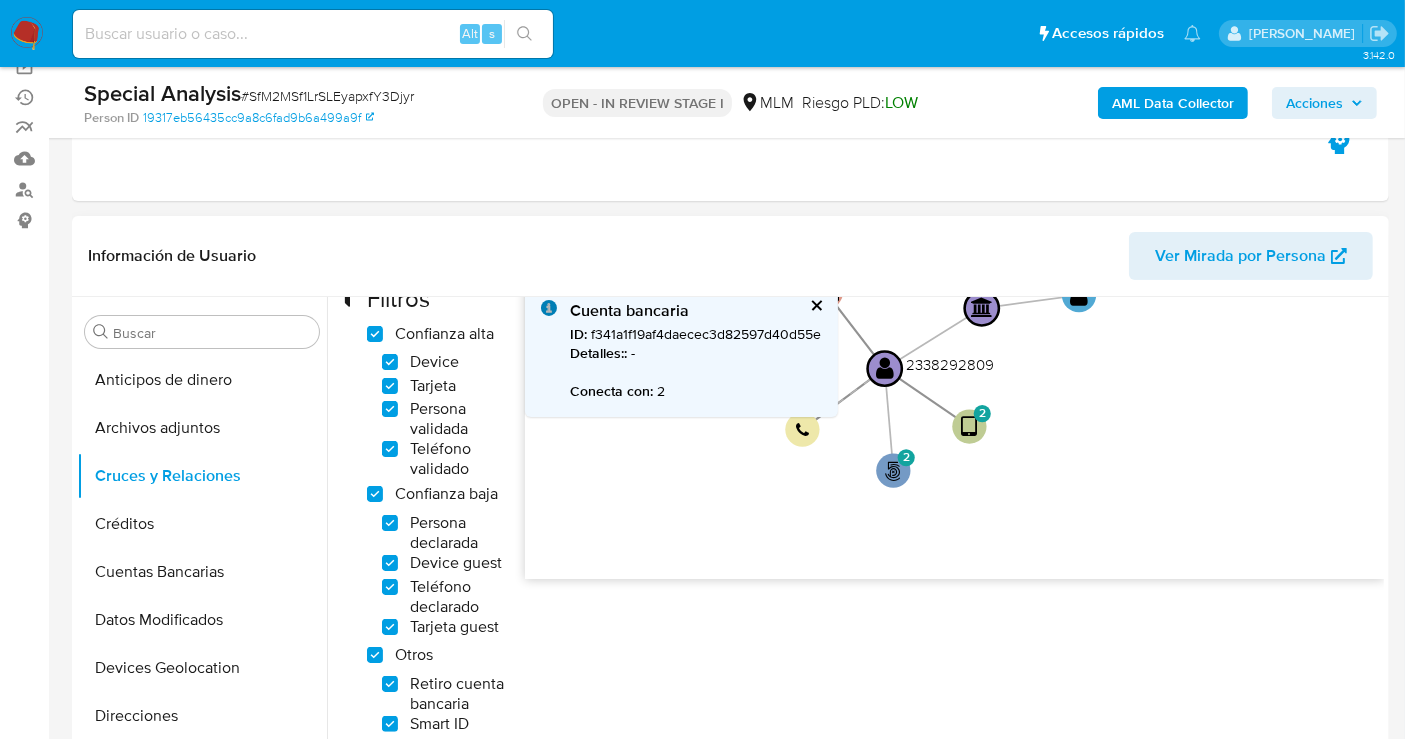 click at bounding box center (815, 305) 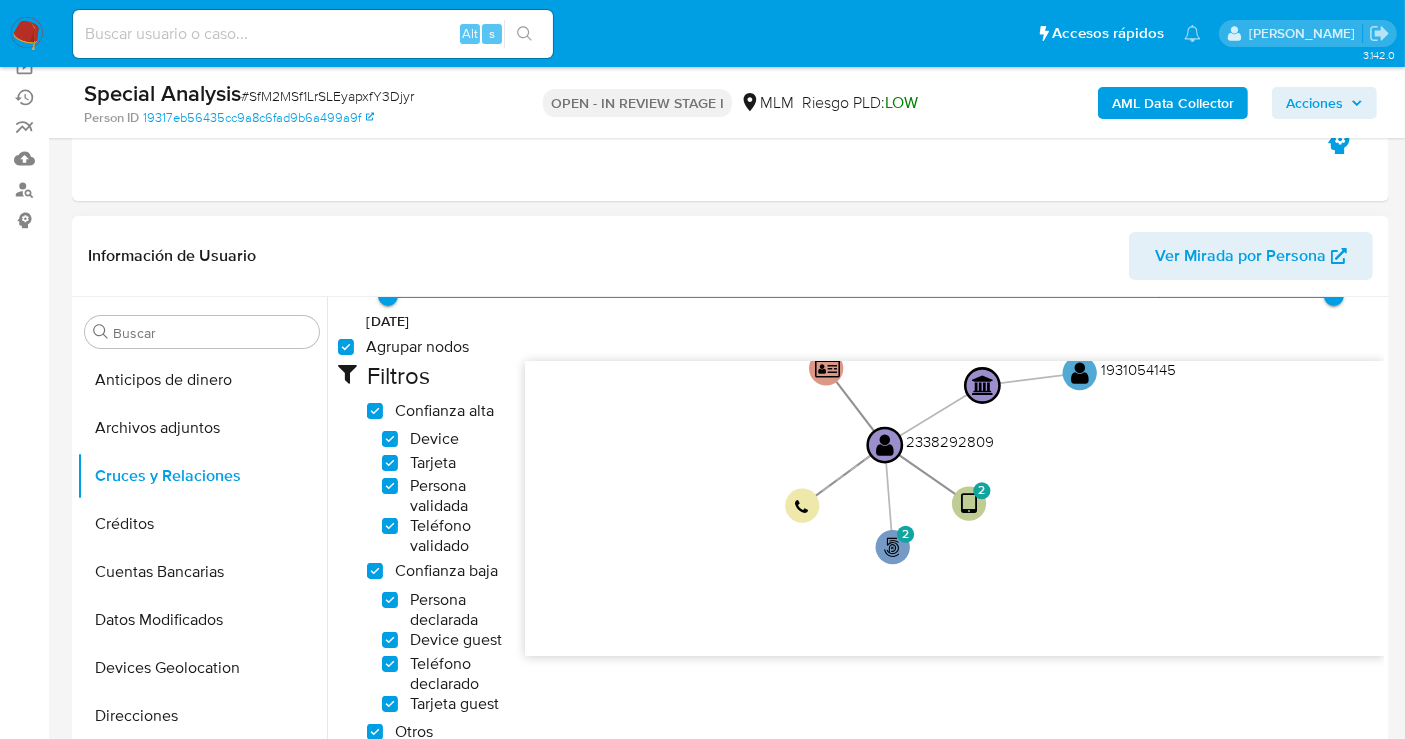 scroll, scrollTop: 111, scrollLeft: 0, axis: vertical 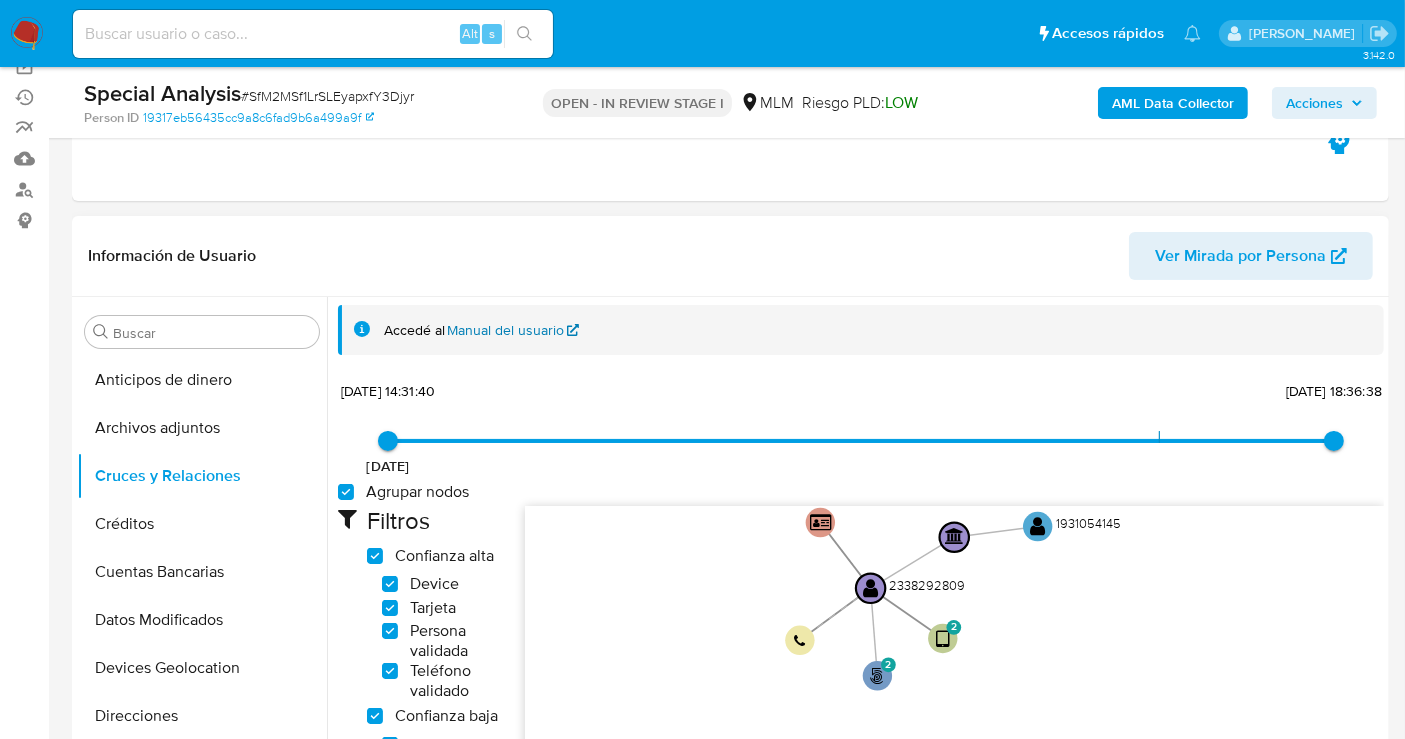 click on "Manual del usuario" at bounding box center (514, 330) 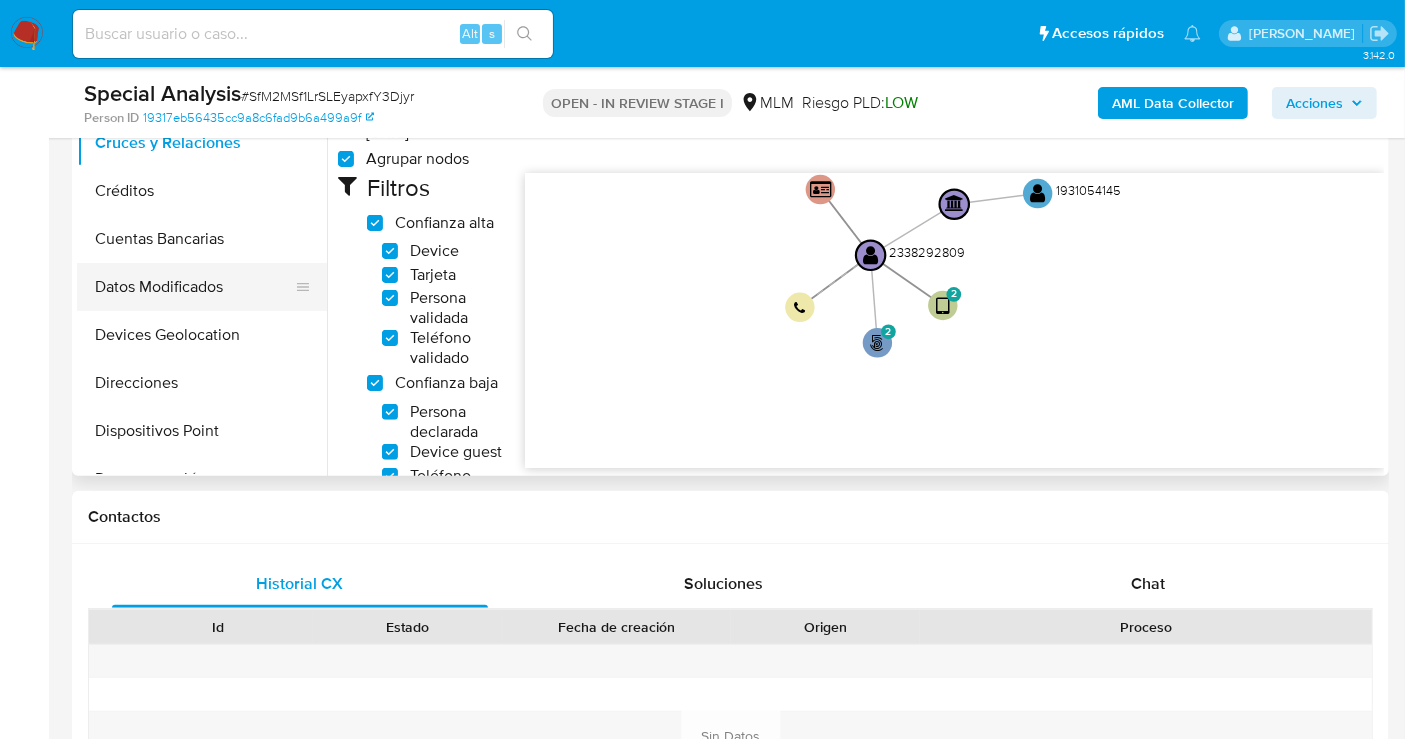 scroll, scrollTop: 333, scrollLeft: 0, axis: vertical 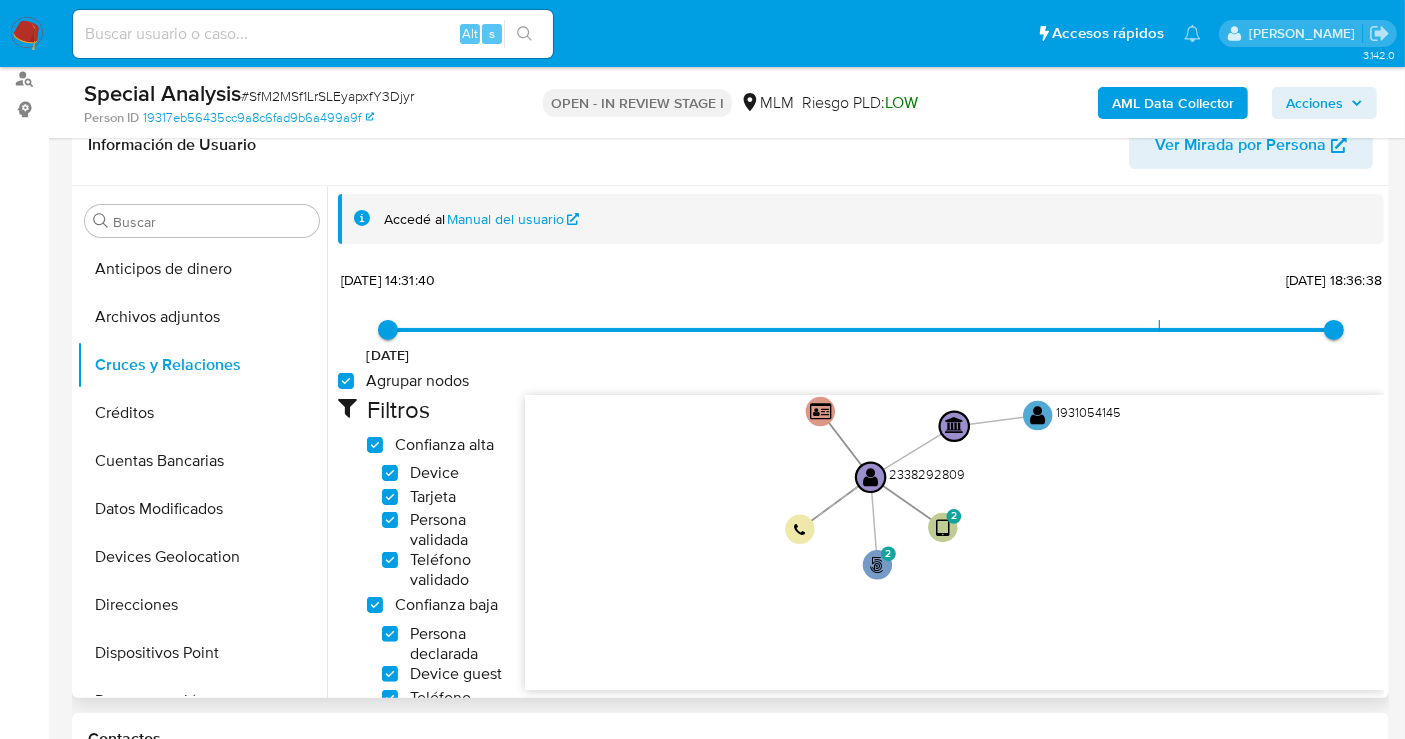 drag, startPoint x: 327, startPoint y: 290, endPoint x: 329, endPoint y: 309, distance: 19.104973 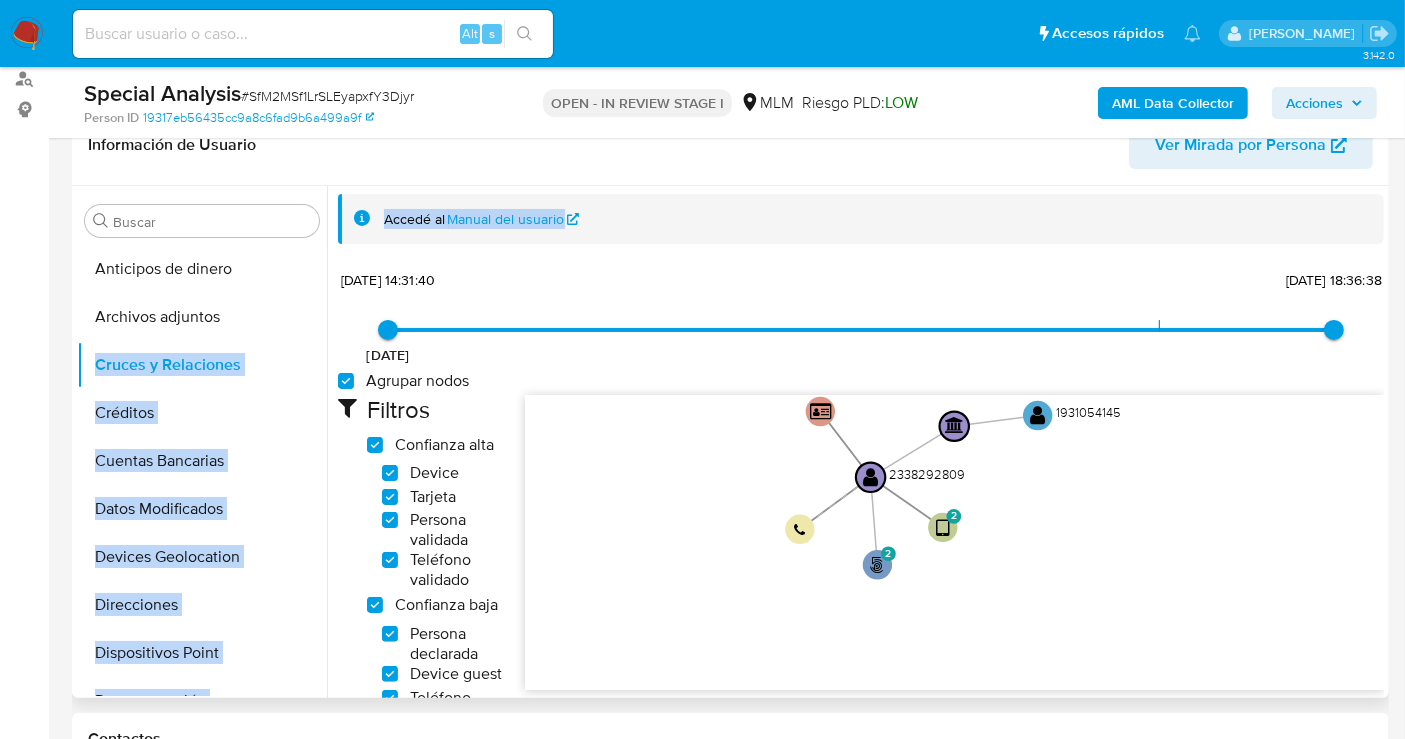 drag, startPoint x: 329, startPoint y: 310, endPoint x: 321, endPoint y: 327, distance: 18.788294 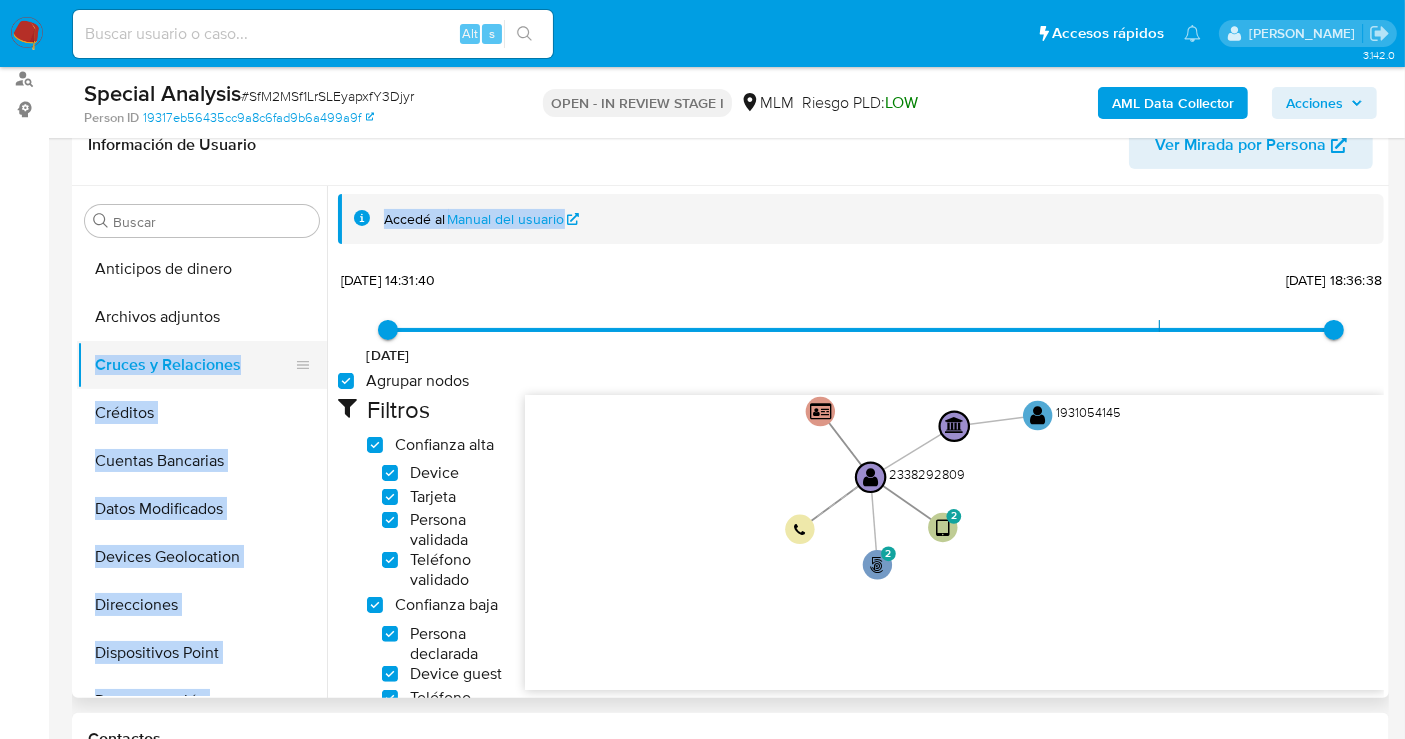 click at bounding box center (303, 365) 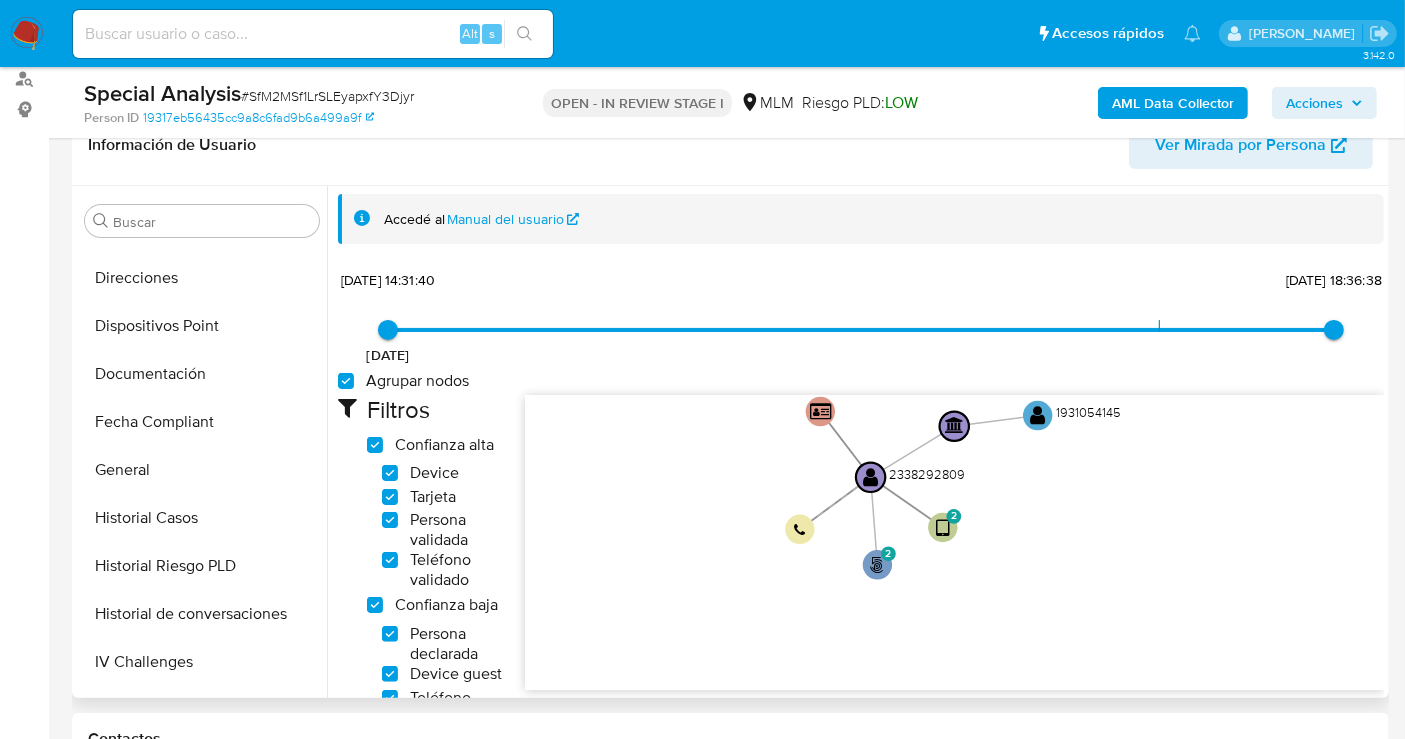 scroll, scrollTop: 329, scrollLeft: 0, axis: vertical 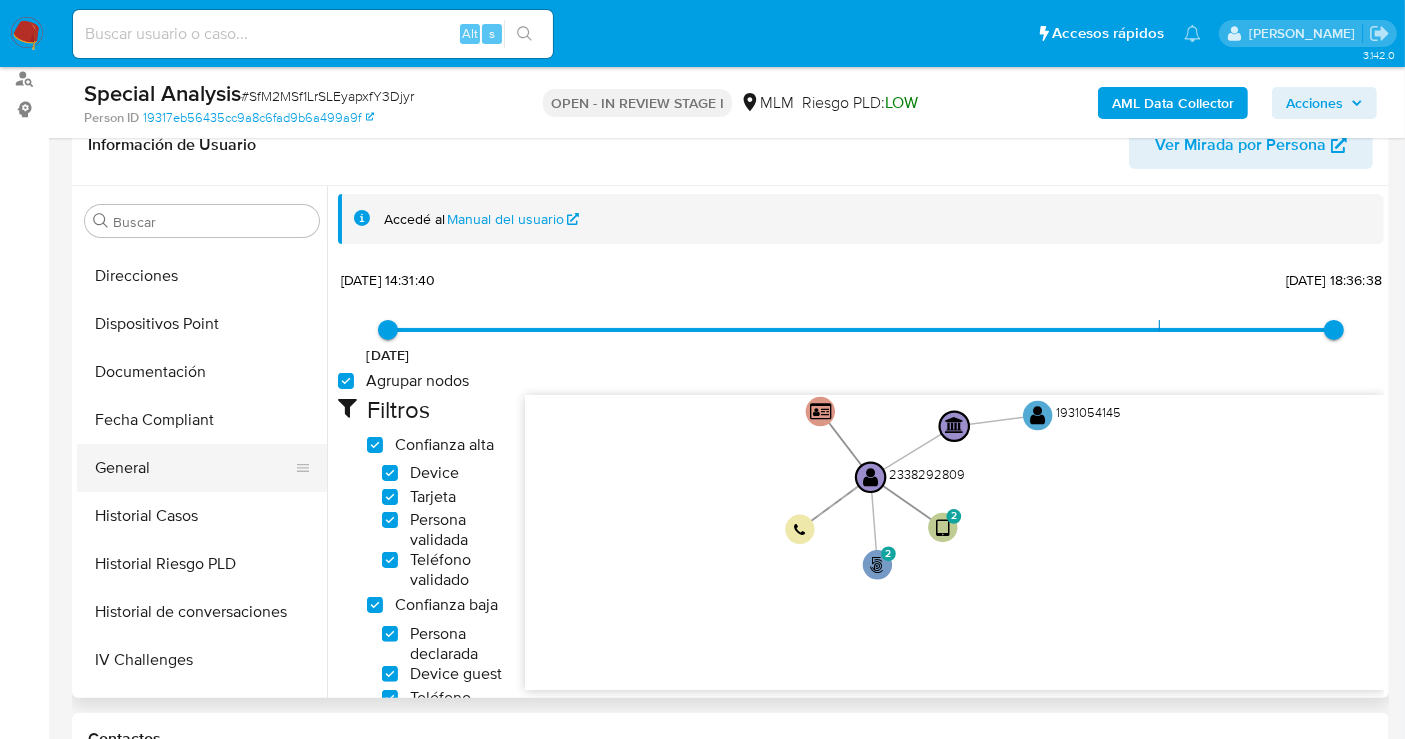 click on "General" at bounding box center [194, 468] 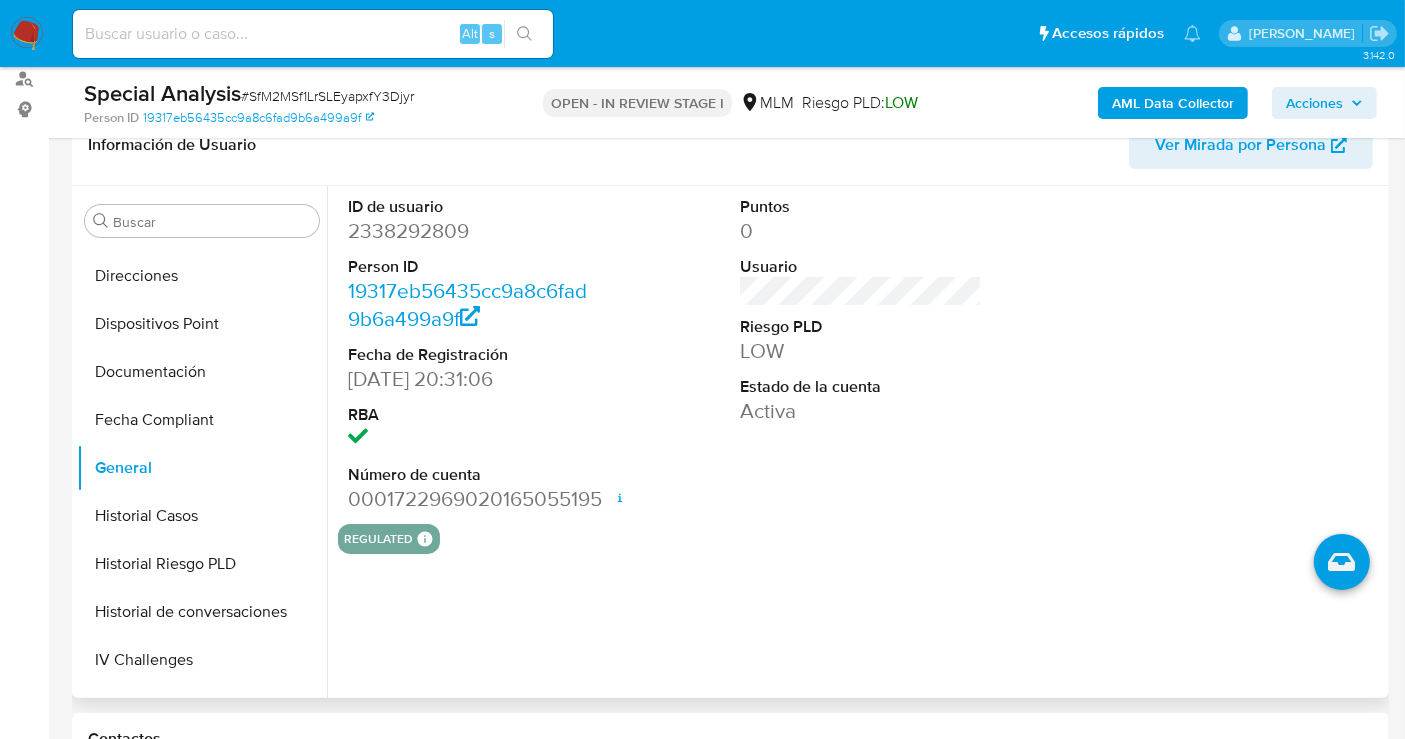 click on "2338292809" at bounding box center (469, 231) 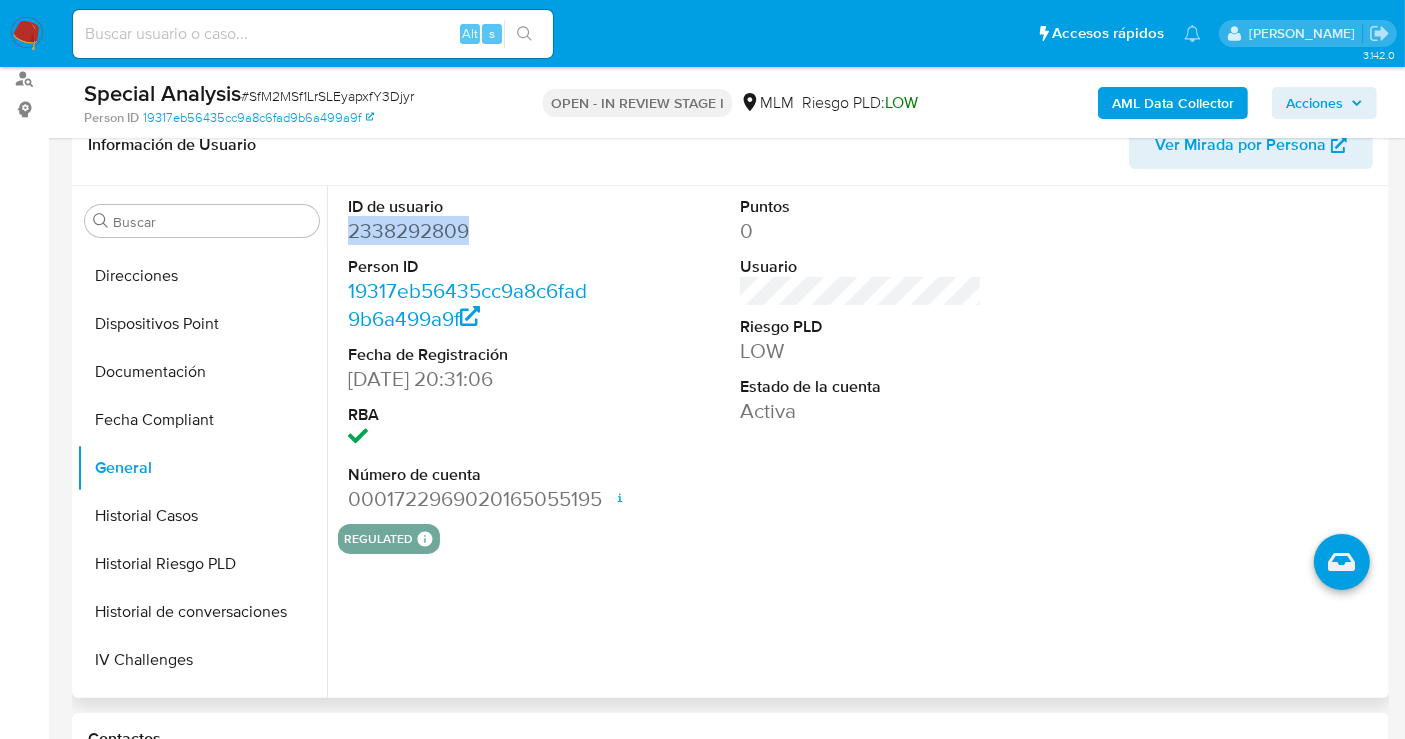 click on "2338292809" at bounding box center (469, 231) 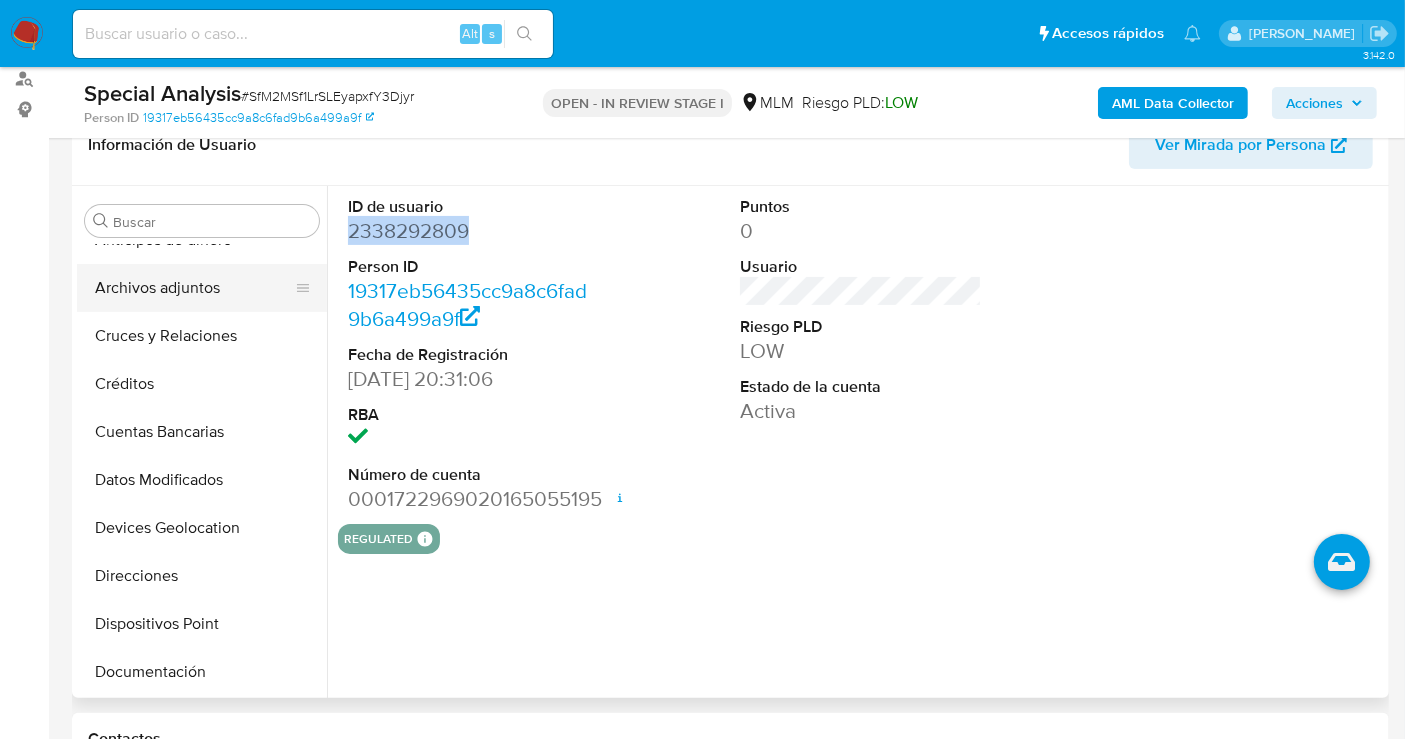 scroll, scrollTop: 0, scrollLeft: 0, axis: both 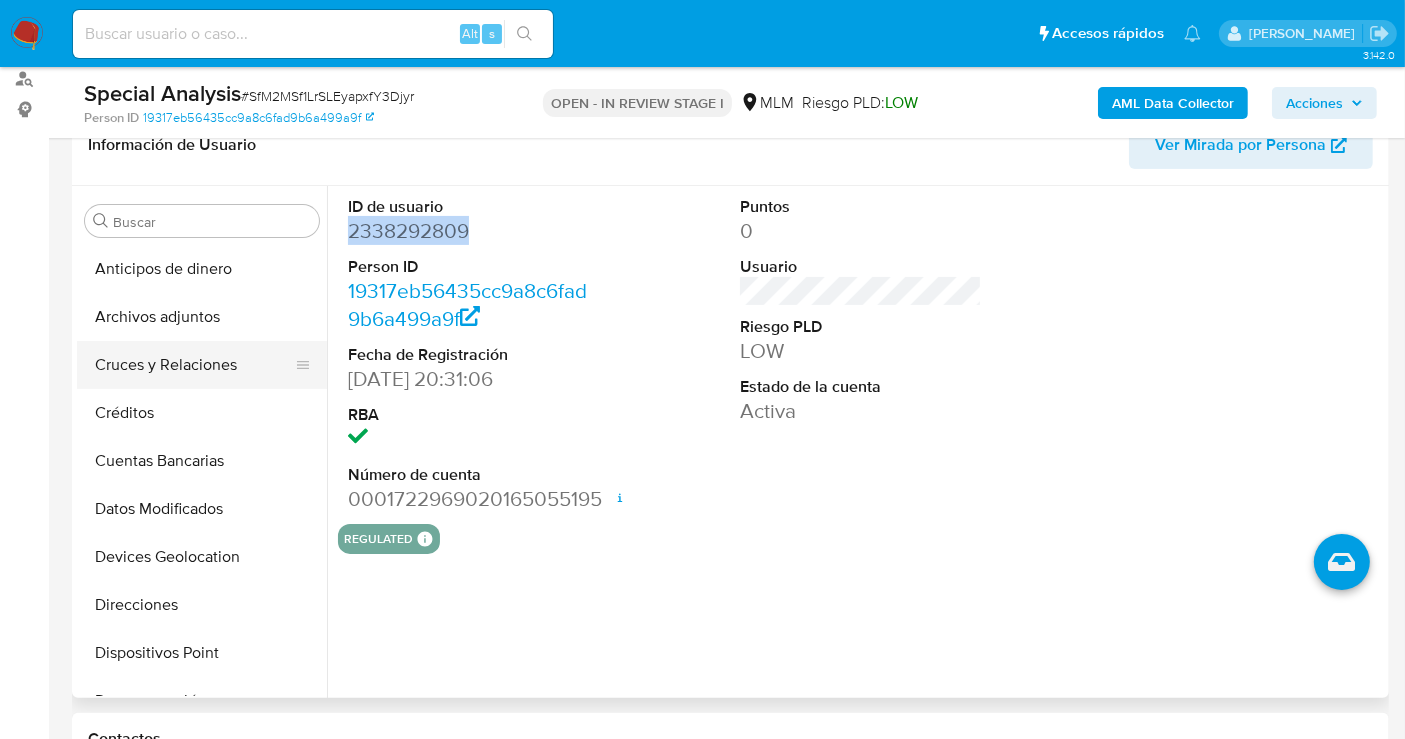 click on "Cruces y Relaciones" at bounding box center (194, 365) 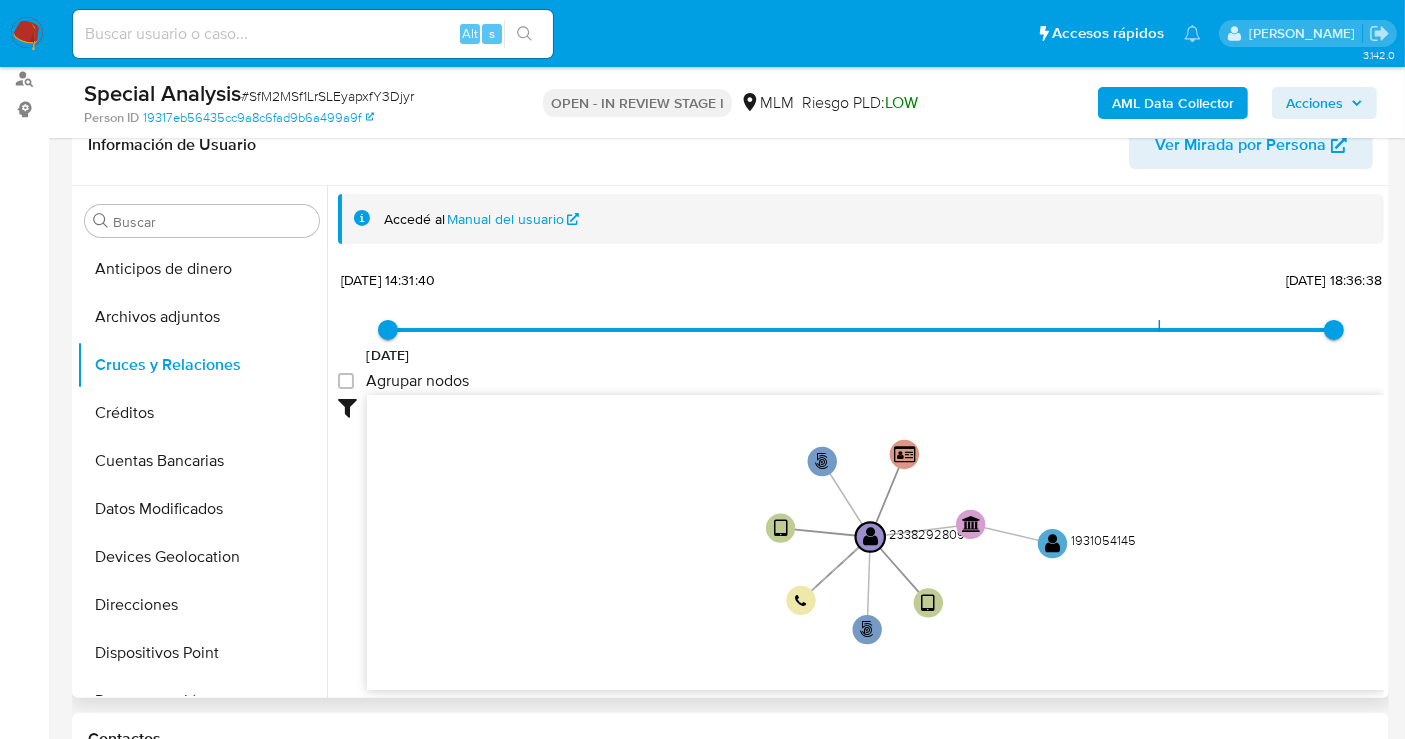 drag, startPoint x: 1061, startPoint y: 524, endPoint x: 1008, endPoint y: 590, distance: 84.646324 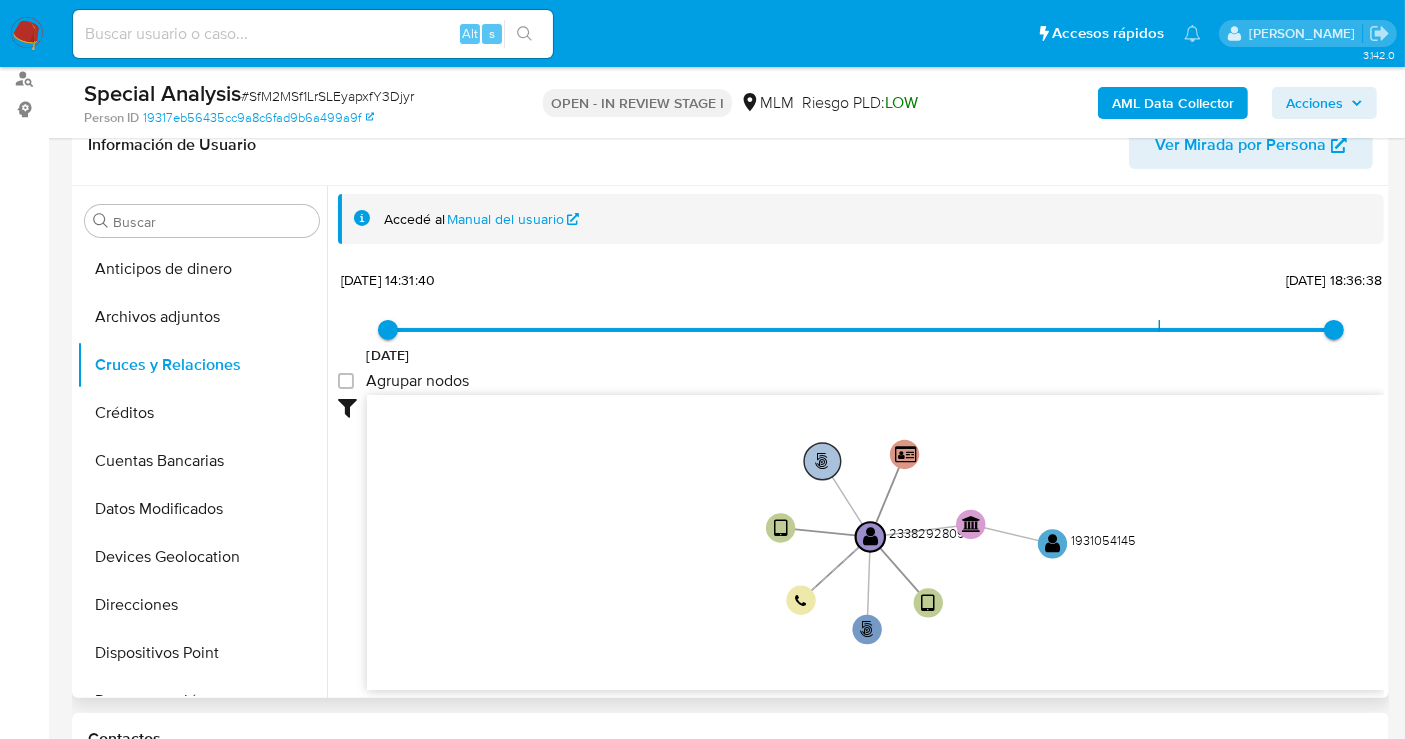 click on "" 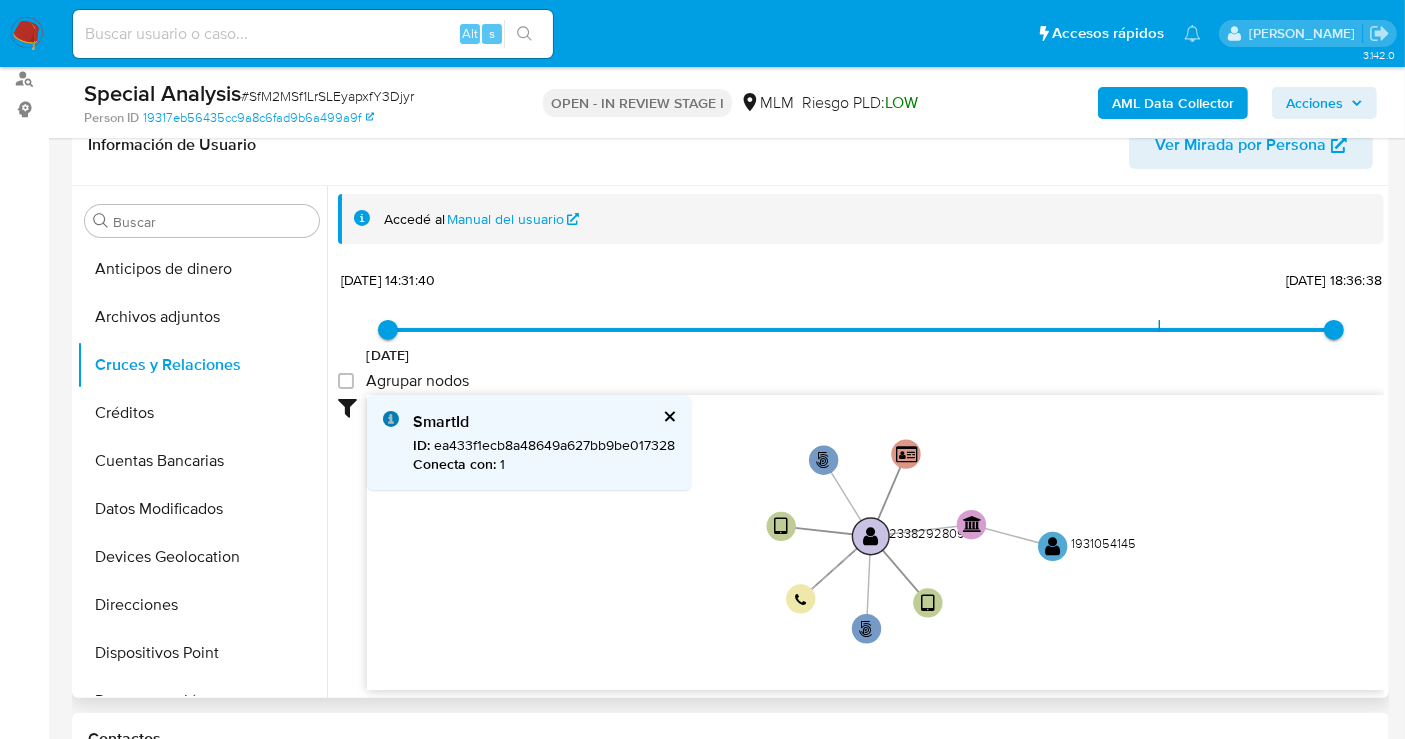 click on "" 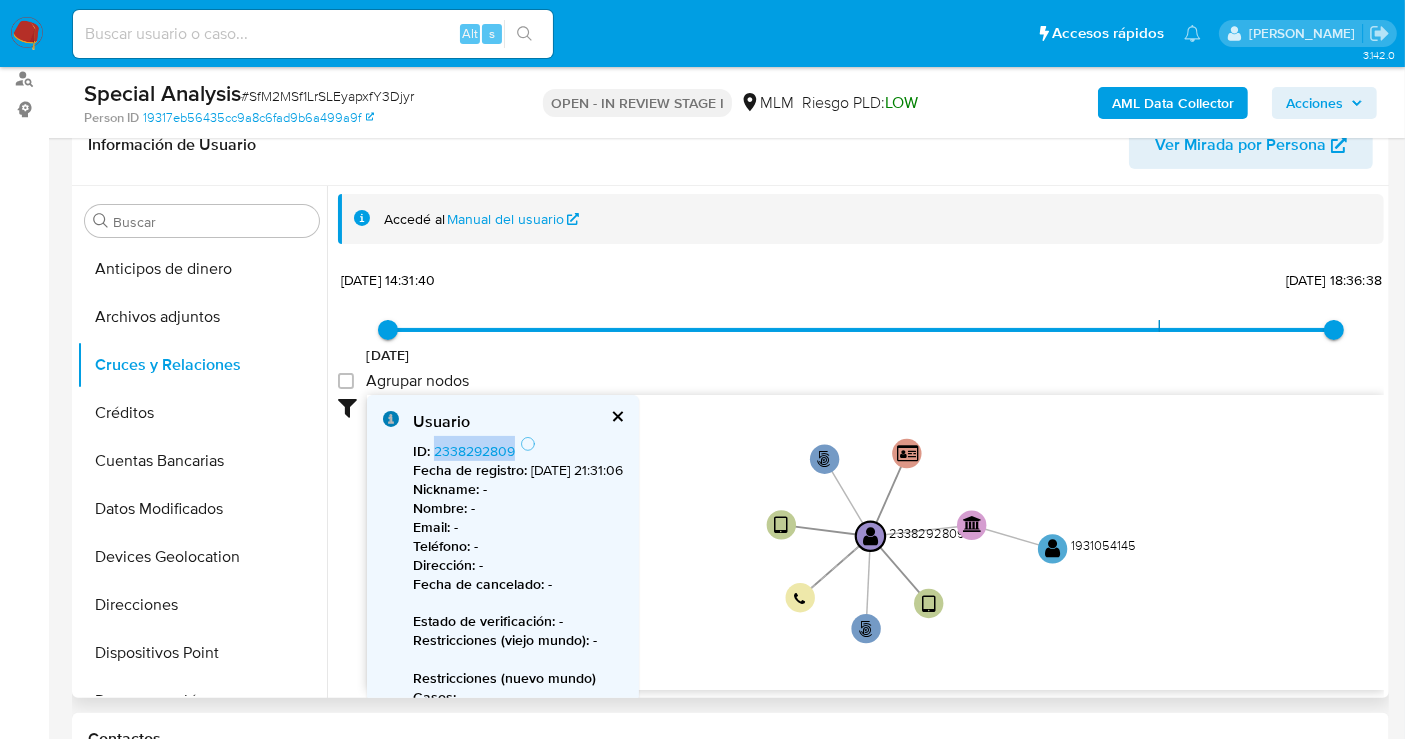 drag, startPoint x: 534, startPoint y: 450, endPoint x: 431, endPoint y: 444, distance: 103.17461 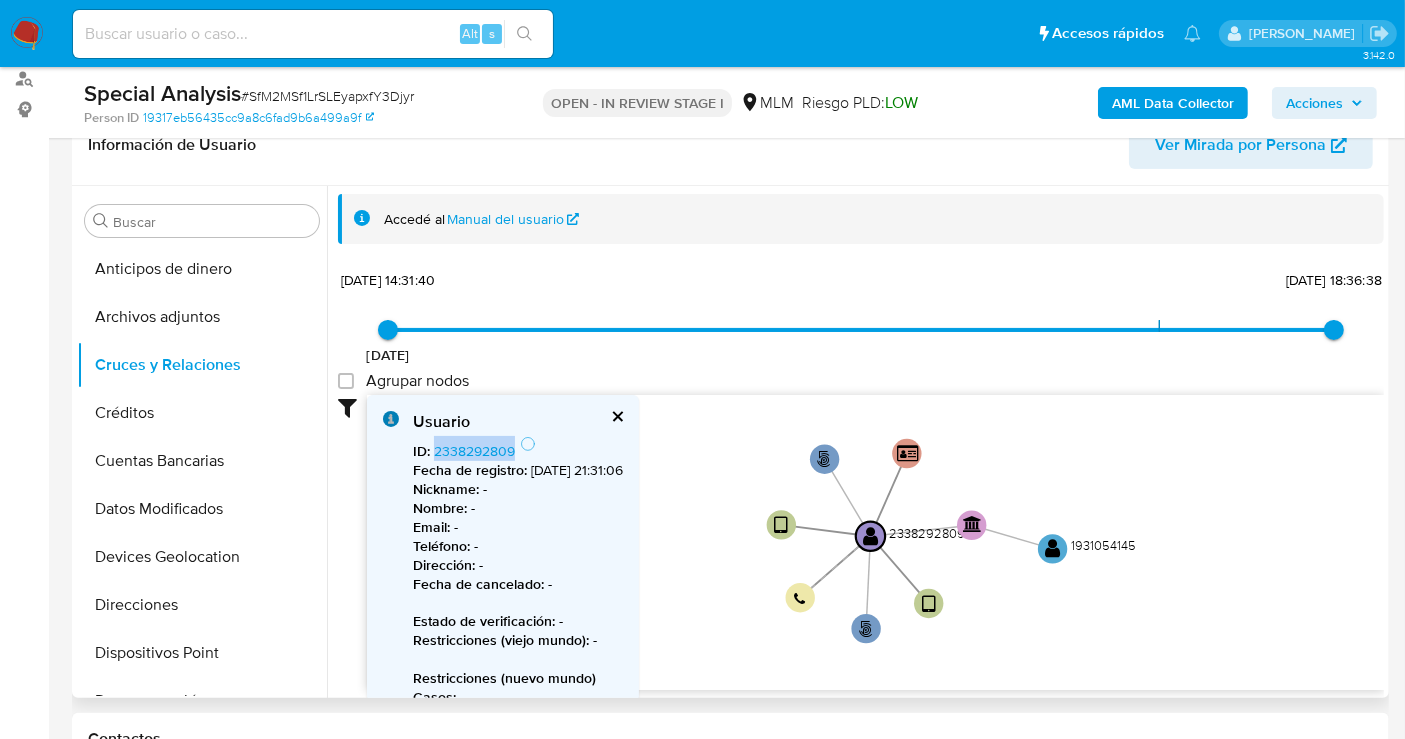click on "ID :    2338292809 Fecha de registro :    [DATE] 21:31:06 Nickname :    - Nombre :    - Email :    - Teléfono :    - Dirección :    - Fecha de cancelado :    - Estado de verificación :    - Restricciones (viejo mundo) :    - Restricciones (nuevo mundo) Casos :    - Restricciones :    - Cuentas bancarias :    - Drivers :    -   Conecta con :    9" at bounding box center [518, 637] 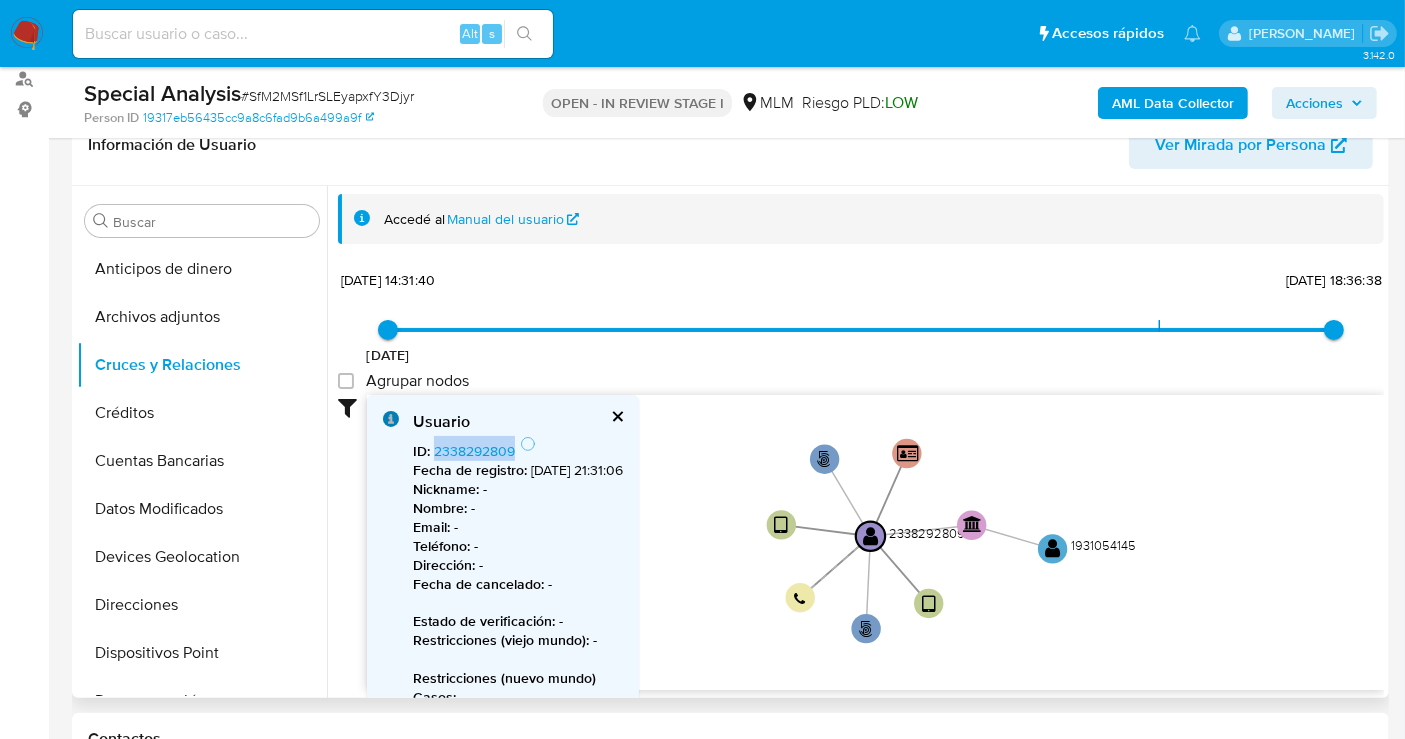 copy on "2338292809" 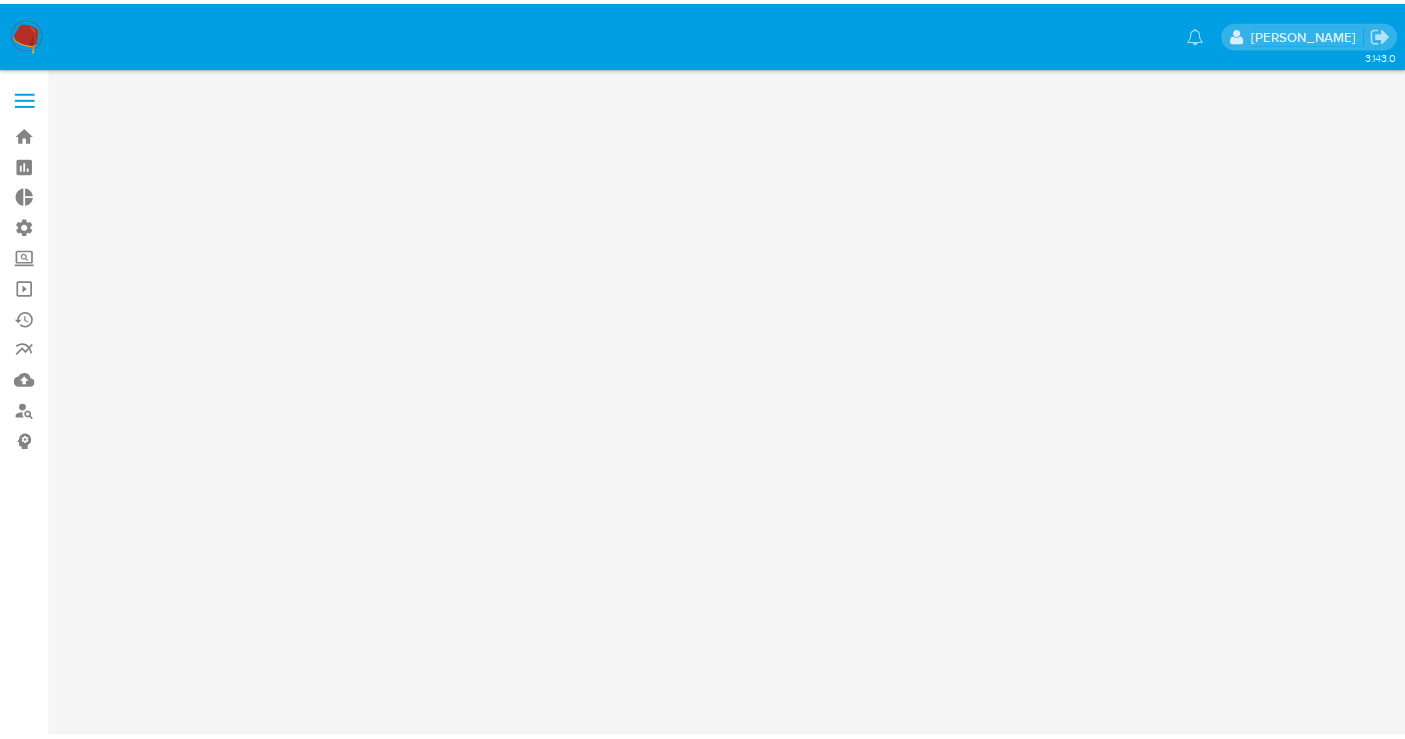scroll, scrollTop: 0, scrollLeft: 0, axis: both 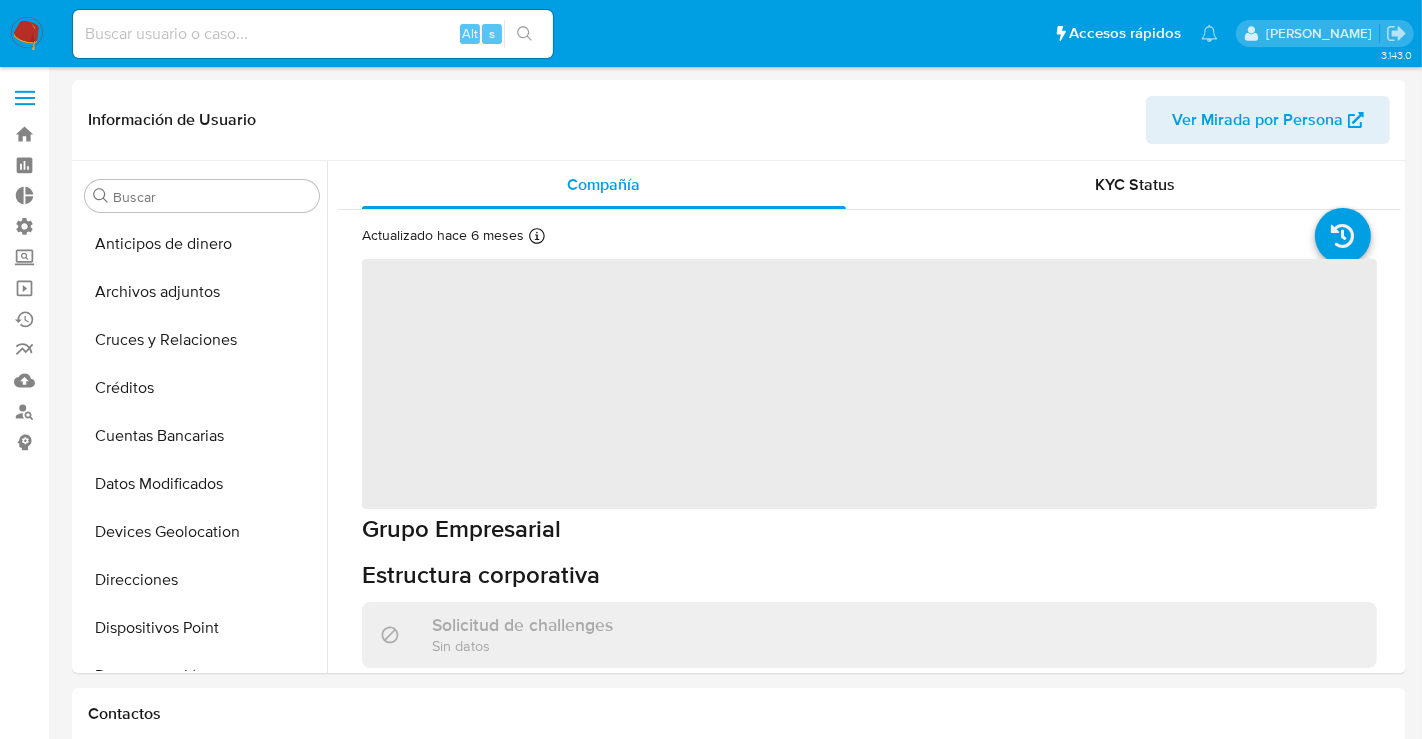 select on "10" 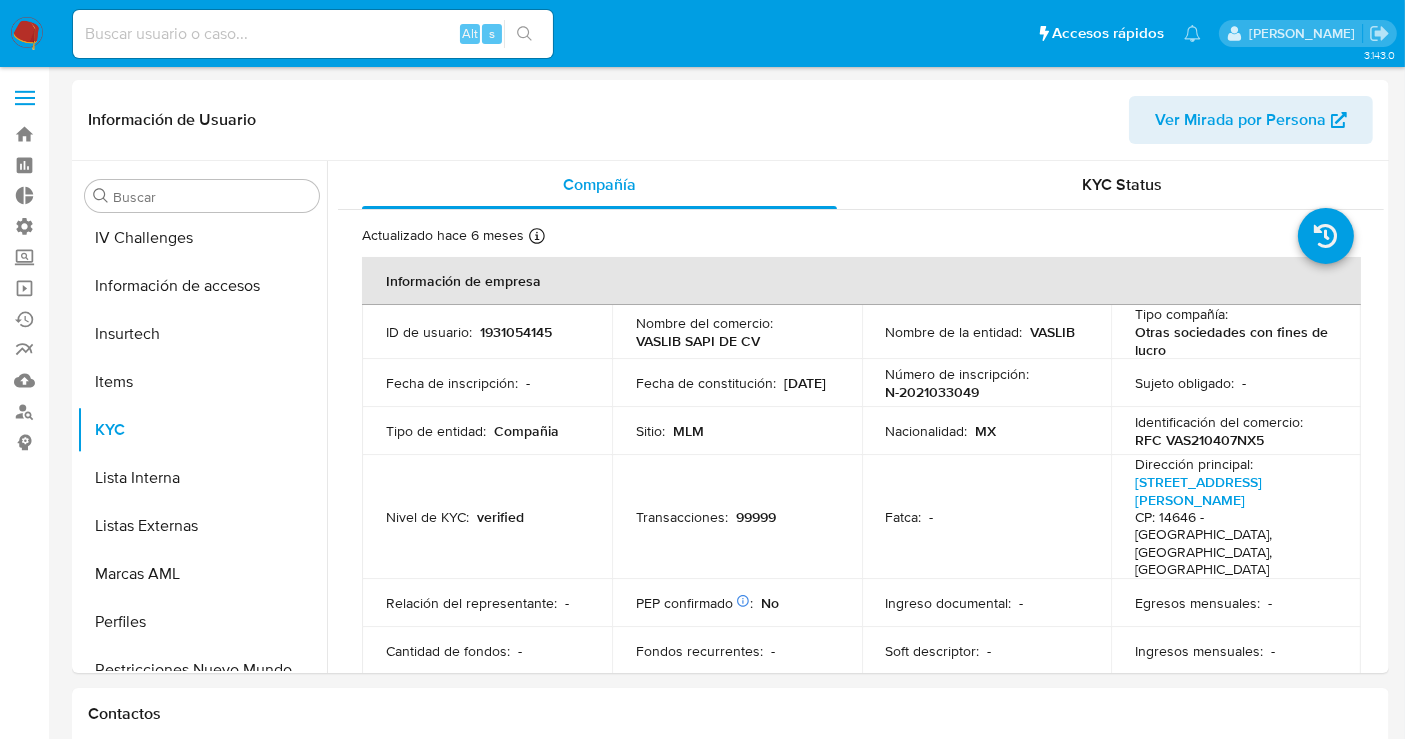 scroll, scrollTop: 796, scrollLeft: 0, axis: vertical 